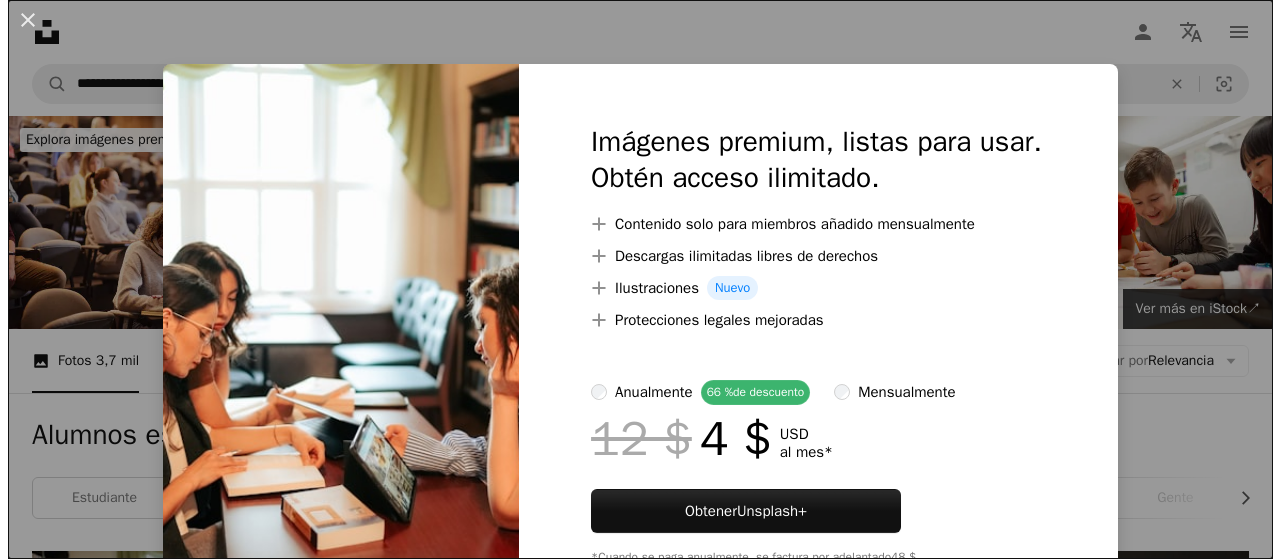 scroll, scrollTop: 400, scrollLeft: 0, axis: vertical 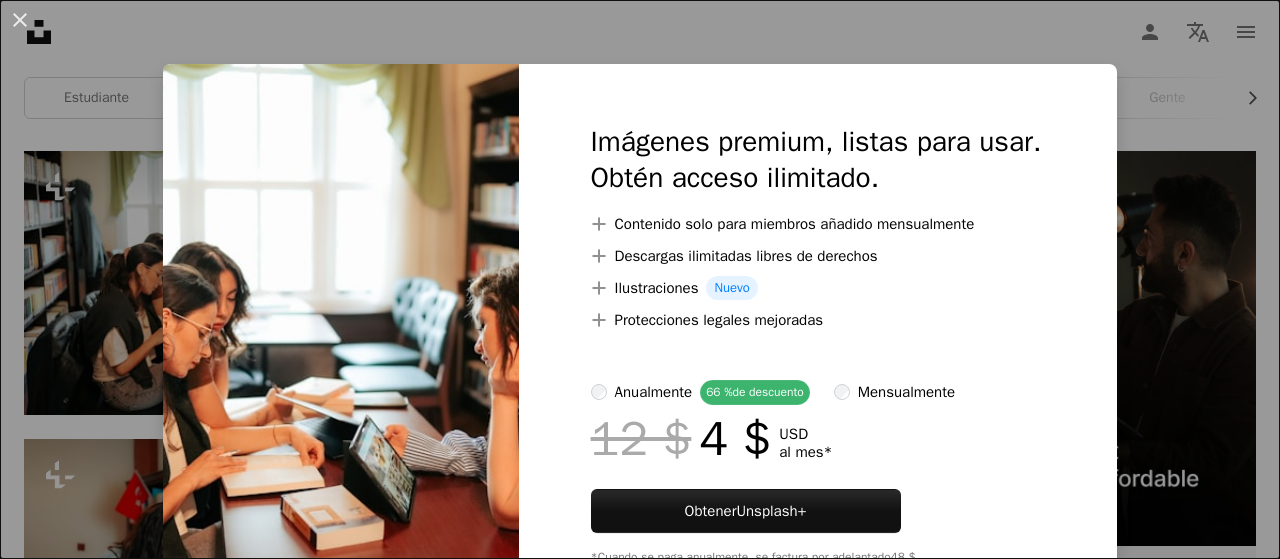 click on "An X shape Imágenes premium, listas para usar. Obtén acceso ilimitado. A plus sign Contenido solo para miembros añadido mensualmente A plus sign Descargas ilimitadas libres de derechos A plus sign Ilustraciones  Nuevo A plus sign Protecciones legales mejoradas anualmente 66 %  de descuento mensualmente 12 $   4 $ USD al mes * Obtener  Unsplash+ *Cuando se paga anualmente, se factura por adelantado  48 $ Más los impuestos aplicables. Se renueva automáticamente. Cancela cuando quieras." at bounding box center (640, 279) 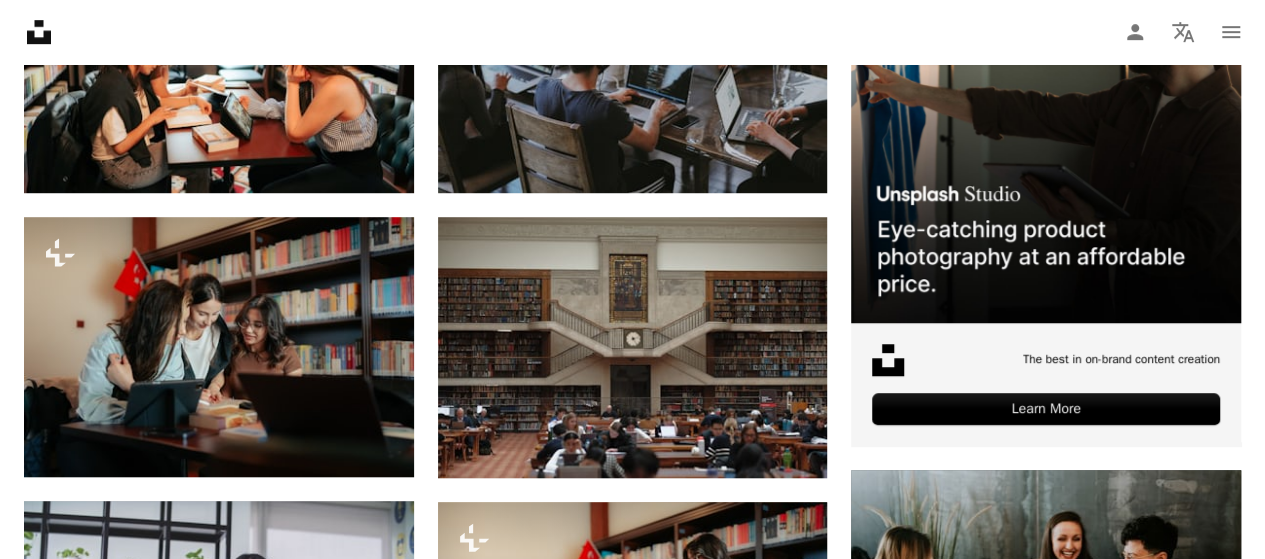 scroll, scrollTop: 700, scrollLeft: 0, axis: vertical 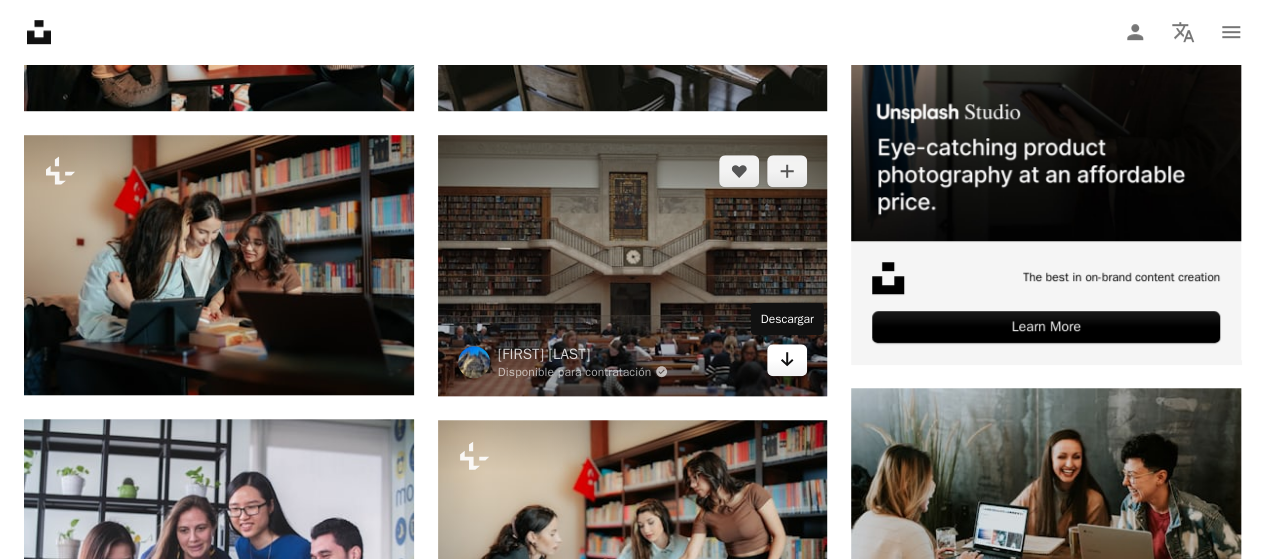 click on "Arrow pointing down" 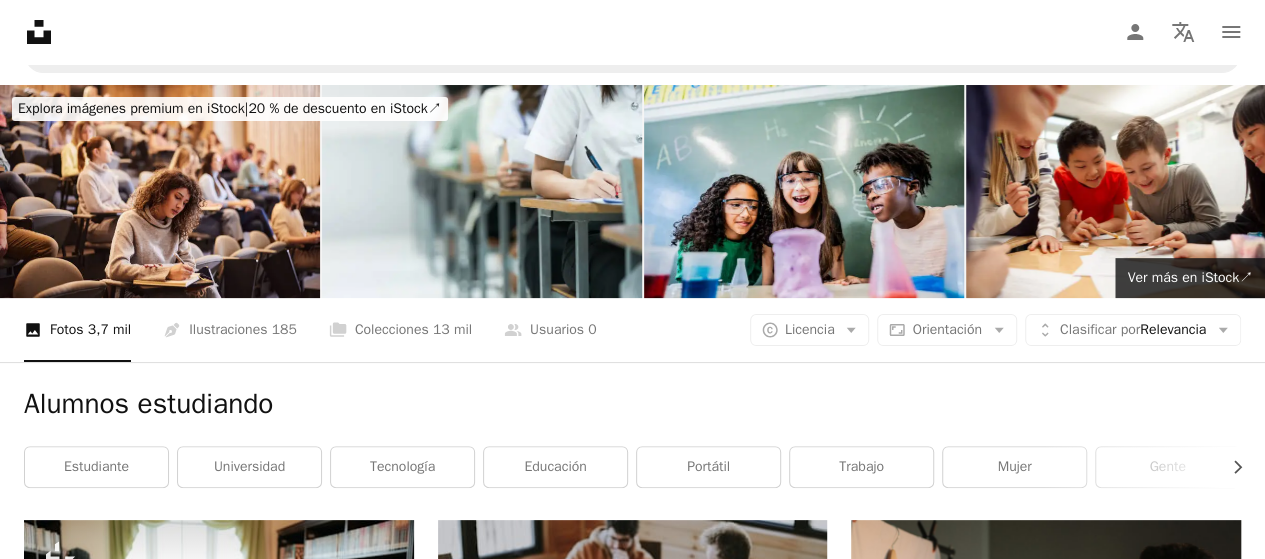 scroll, scrollTop: 0, scrollLeft: 0, axis: both 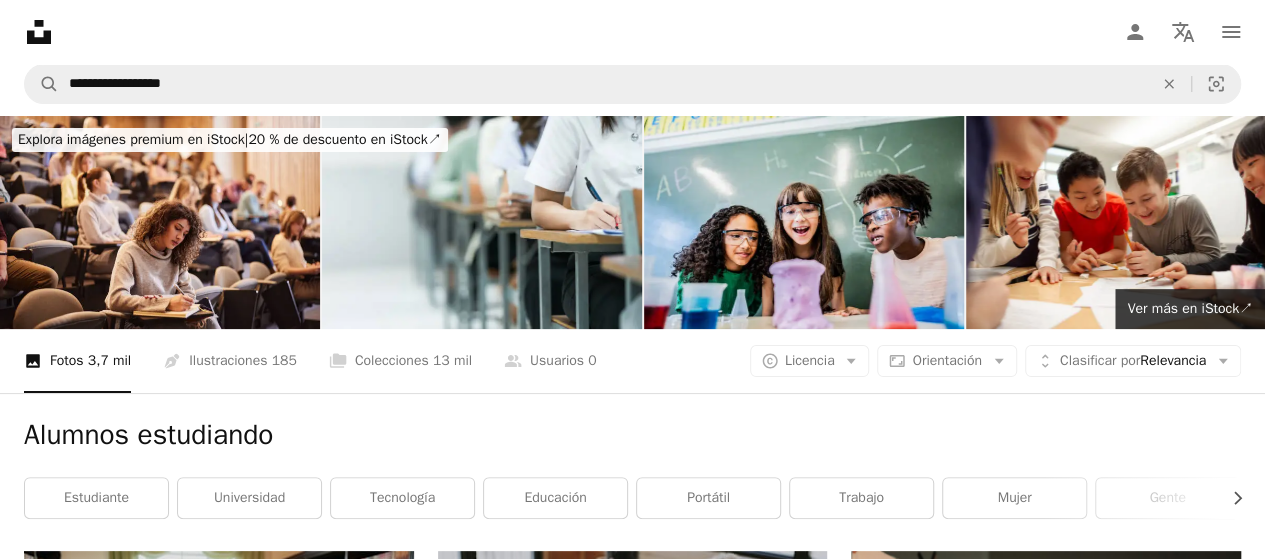 click on "A photo Fotos   3,7 mil" at bounding box center [77, 361] 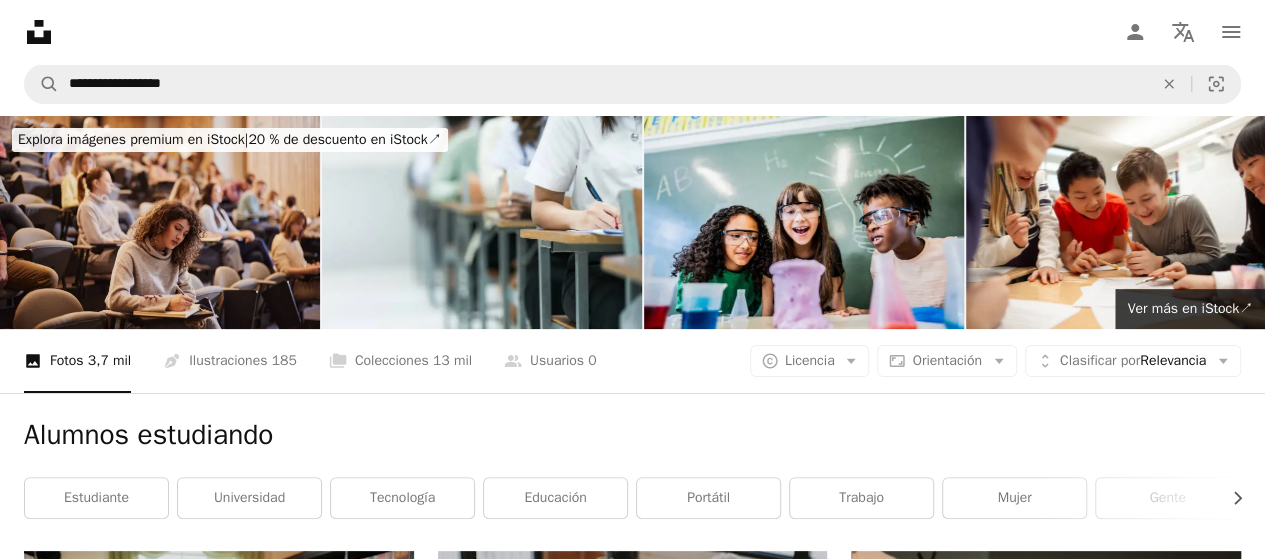 click at bounding box center [160, 222] 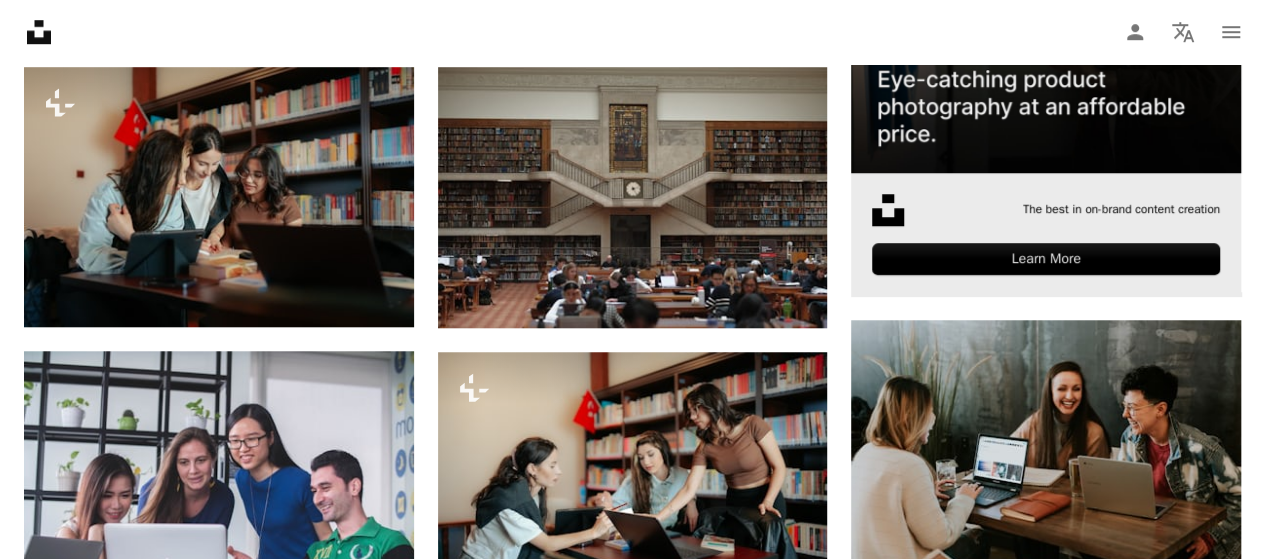 scroll, scrollTop: 800, scrollLeft: 0, axis: vertical 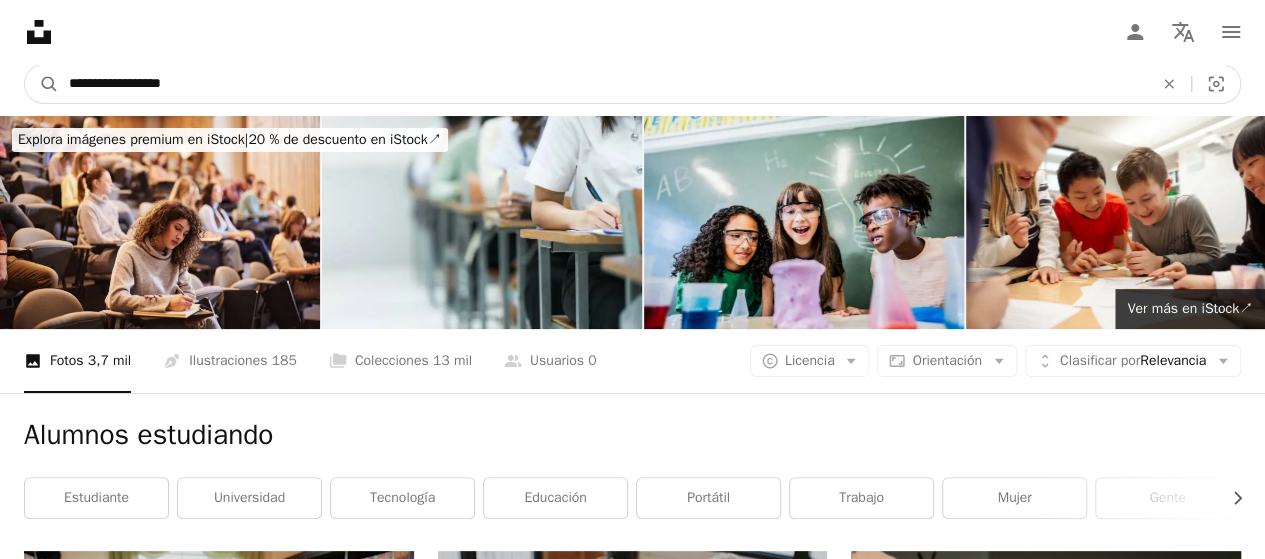 drag, startPoint x: 310, startPoint y: 84, endPoint x: 0, endPoint y: 77, distance: 310.079 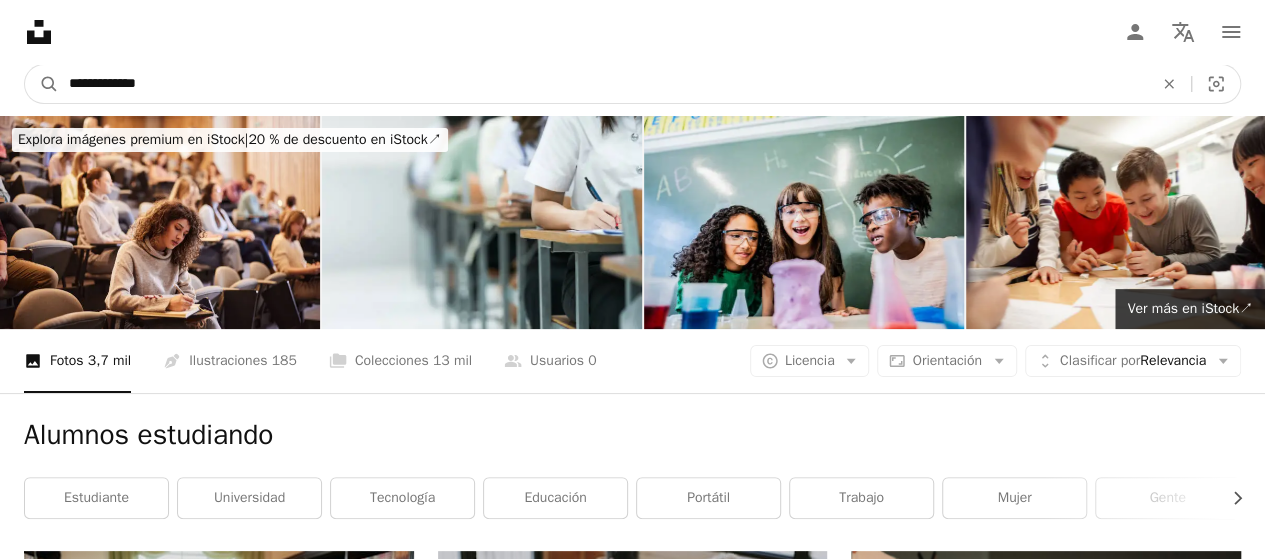 type on "**********" 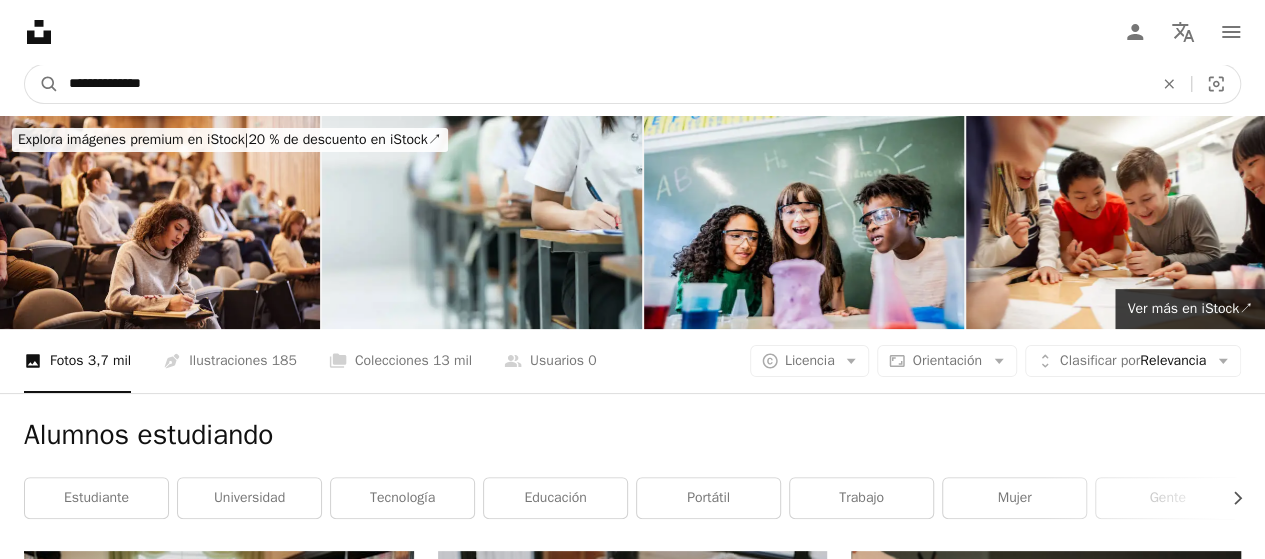 click on "A magnifying glass" at bounding box center [42, 84] 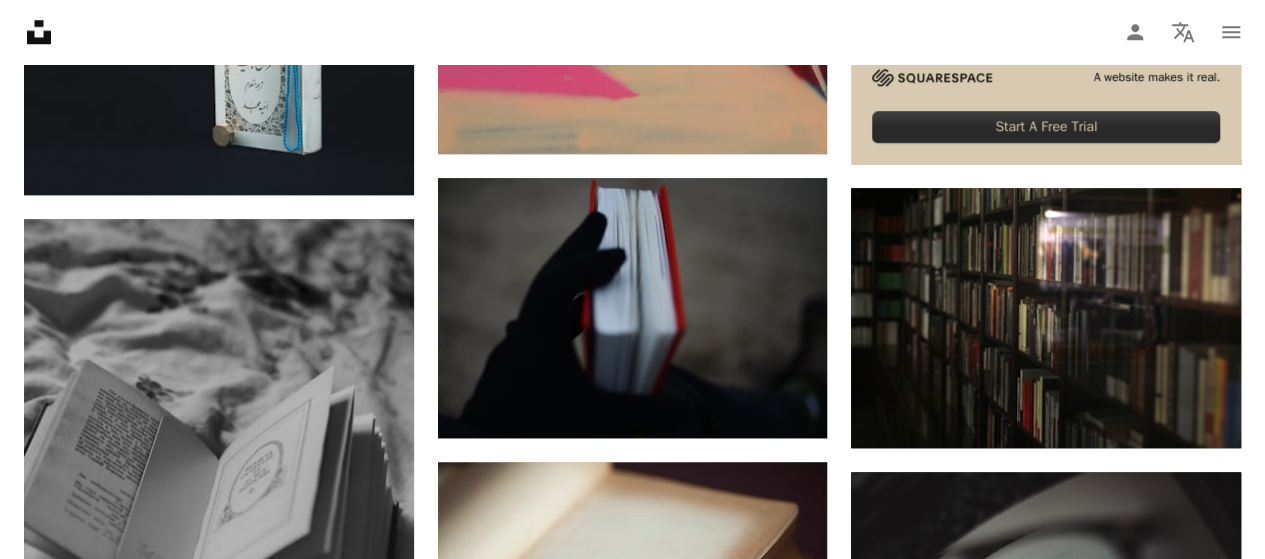 scroll, scrollTop: 1000, scrollLeft: 0, axis: vertical 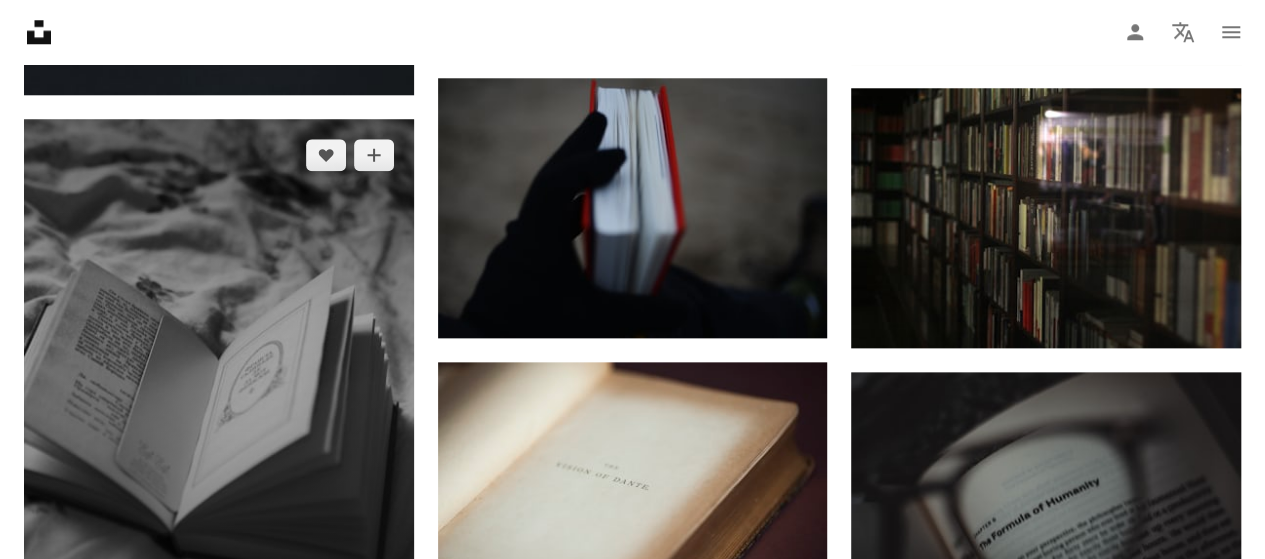 click at bounding box center (219, 378) 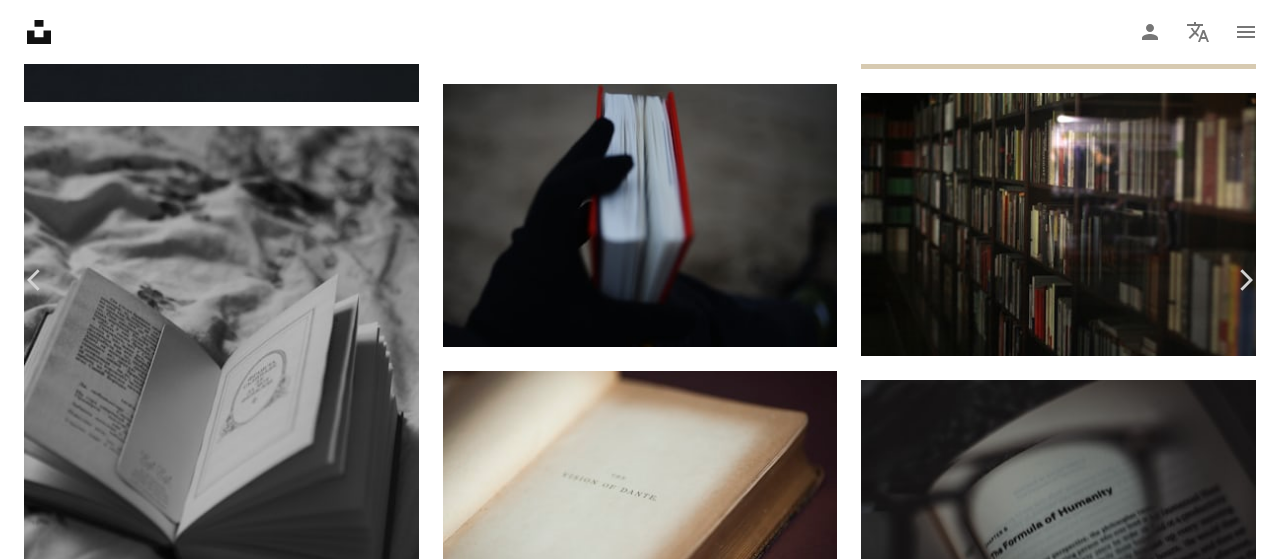 click on "Descargar gratis" at bounding box center [1074, 3565] 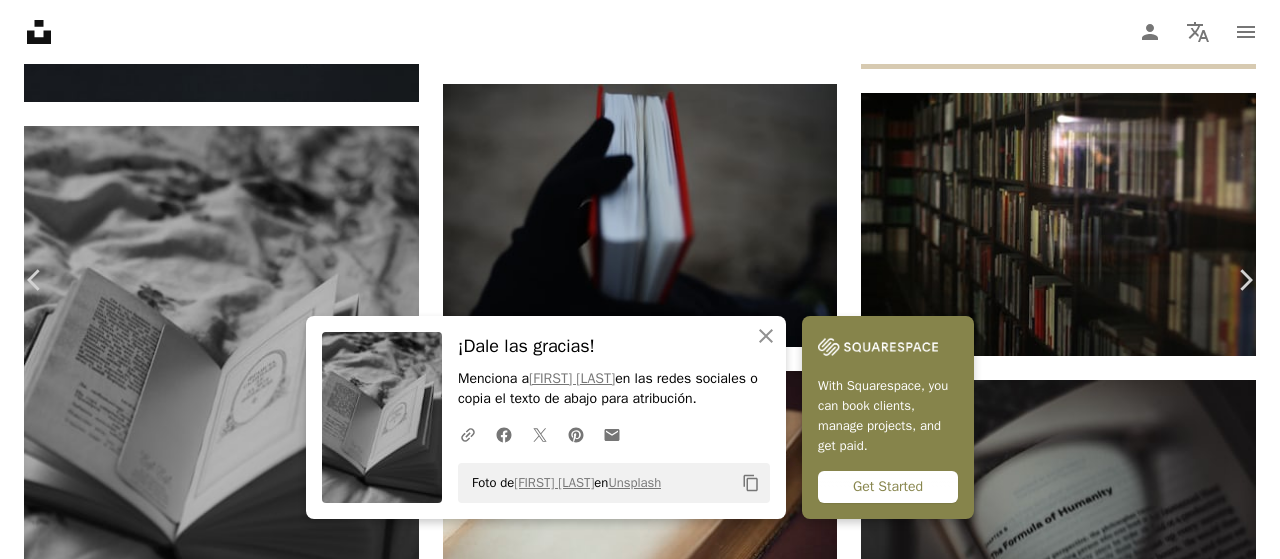 click on "An X shape Chevron left Chevron right An X shape Cerrar ¡Dale las gracias! Menciona a  Daria Rudyk  en las redes sociales o copia el texto de abajo para atribución. A URL sharing icon (chains) Facebook icon X (formerly Twitter) icon Pinterest icon An envelope Foto de  Daria Rudyk  en  Unsplash
Copy content With Squarespace, you can book clients, manage projects, and get paid. Get Started Daria Rudyk rudyirudyk A heart A plus sign Descargar gratis Chevron down Zoom in Visualizaciones 51.955 Descargas 120 A forward-right arrow Compartir Info icon Información More Actions Calendar outlined Publicado el  29 de septiembre de 2018 Camera OLYMPUS IMAGING CORP., E-M5 Safety Uso gratuito bajo la  Licencia Unsplash libro papel gris póster folleto volantes Imágenes de dominio público Explora imágenes premium relacionadas en iStock  |  Ahorra un 20 % con el código UNSPLASH20 Ver más en iStock  ↗ Imágenes relacionadas A heart A plus sign Daria Rudyk Arrow pointing down A heart A plus sign Liana S" at bounding box center (640, 3797) 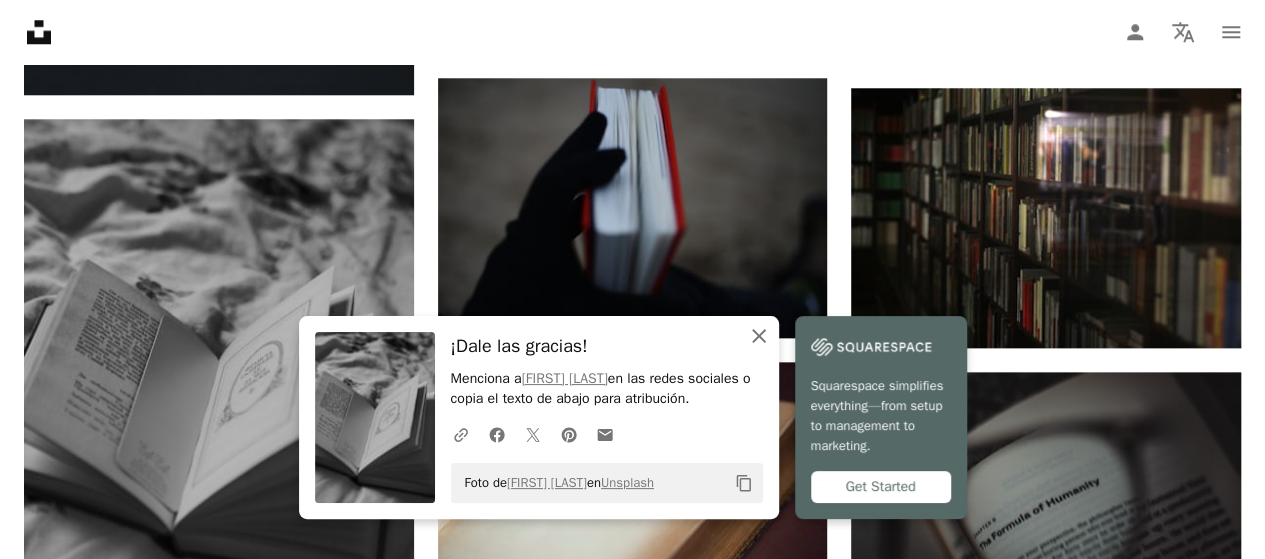 click on "An X shape" 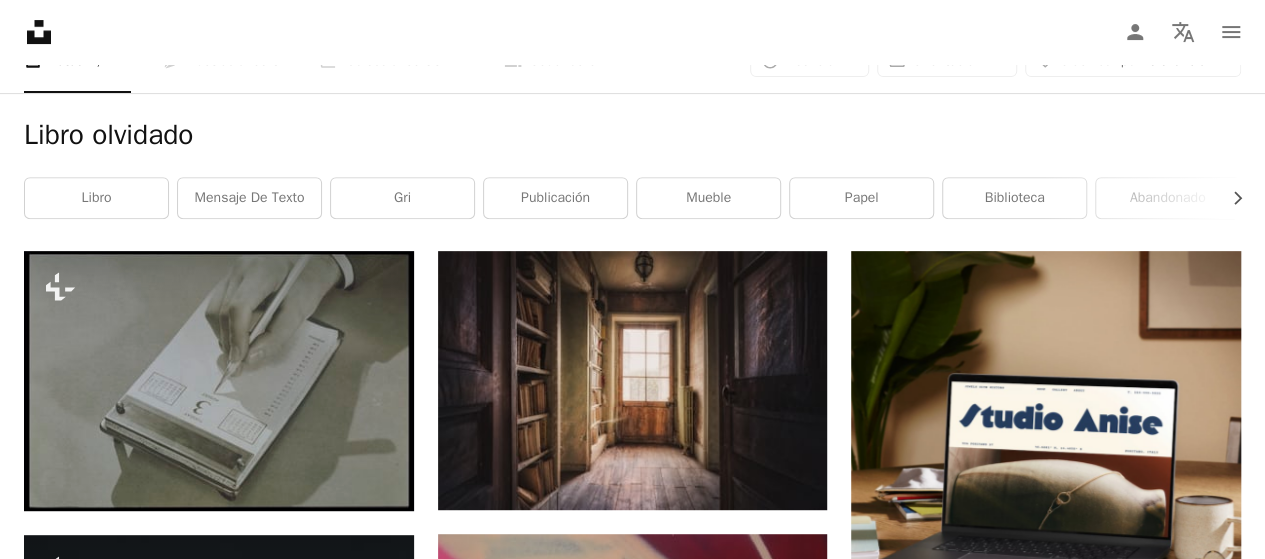 scroll, scrollTop: 0, scrollLeft: 0, axis: both 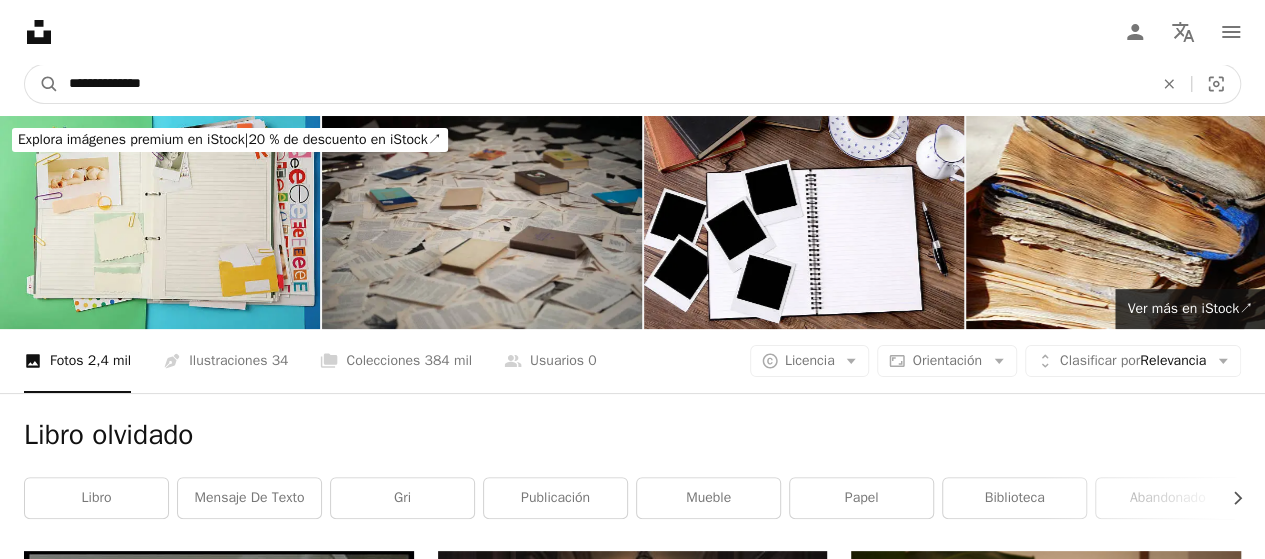 drag, startPoint x: 316, startPoint y: 84, endPoint x: 0, endPoint y: 123, distance: 318.39755 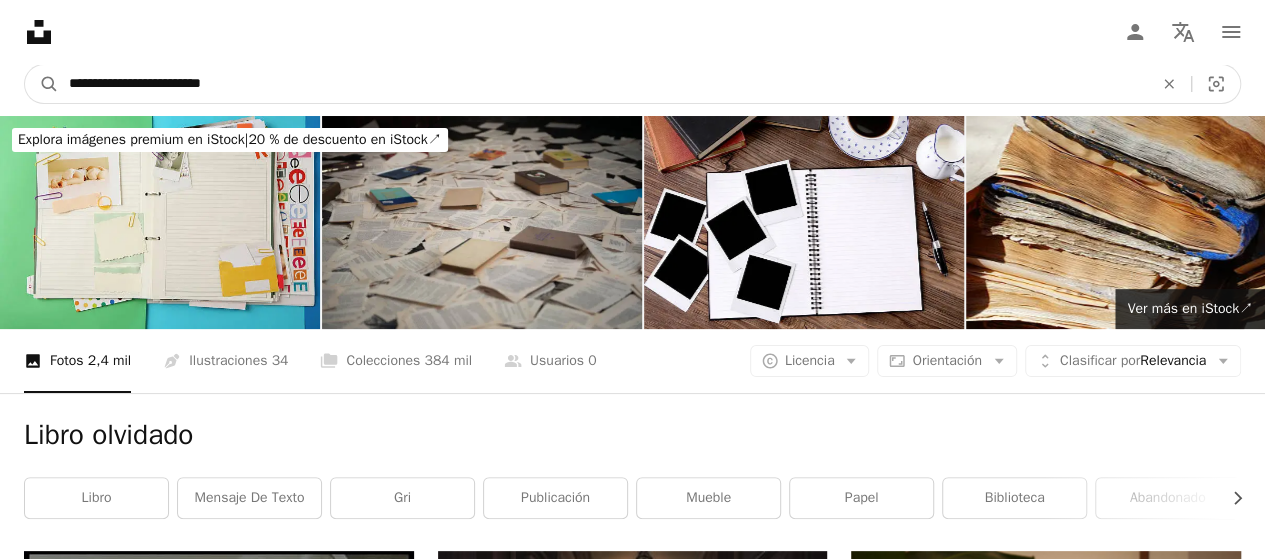 type on "**********" 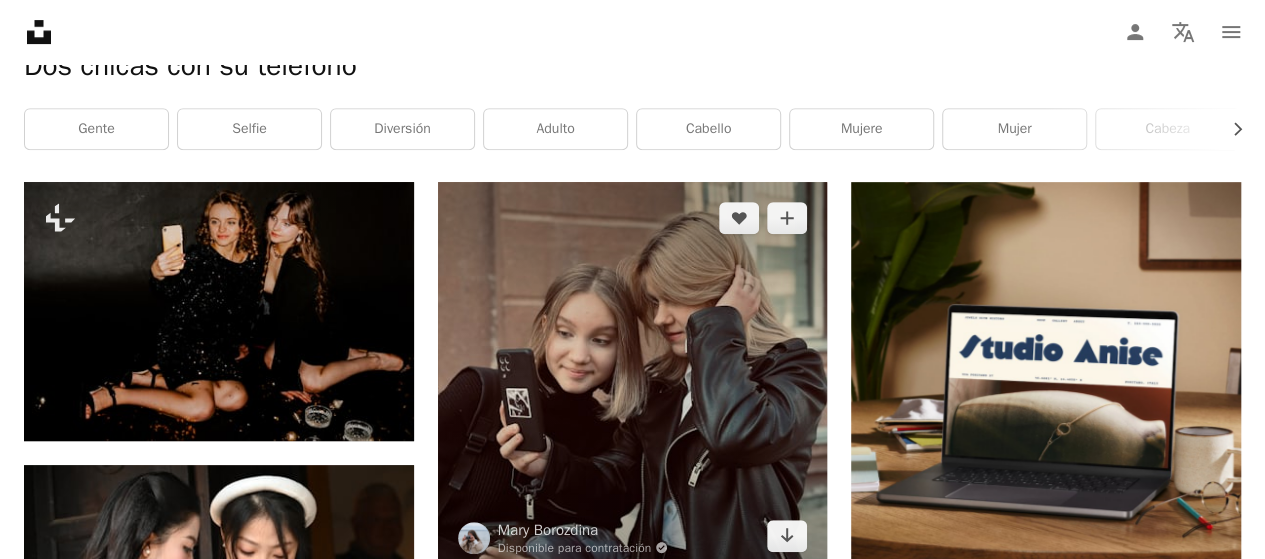 scroll, scrollTop: 400, scrollLeft: 0, axis: vertical 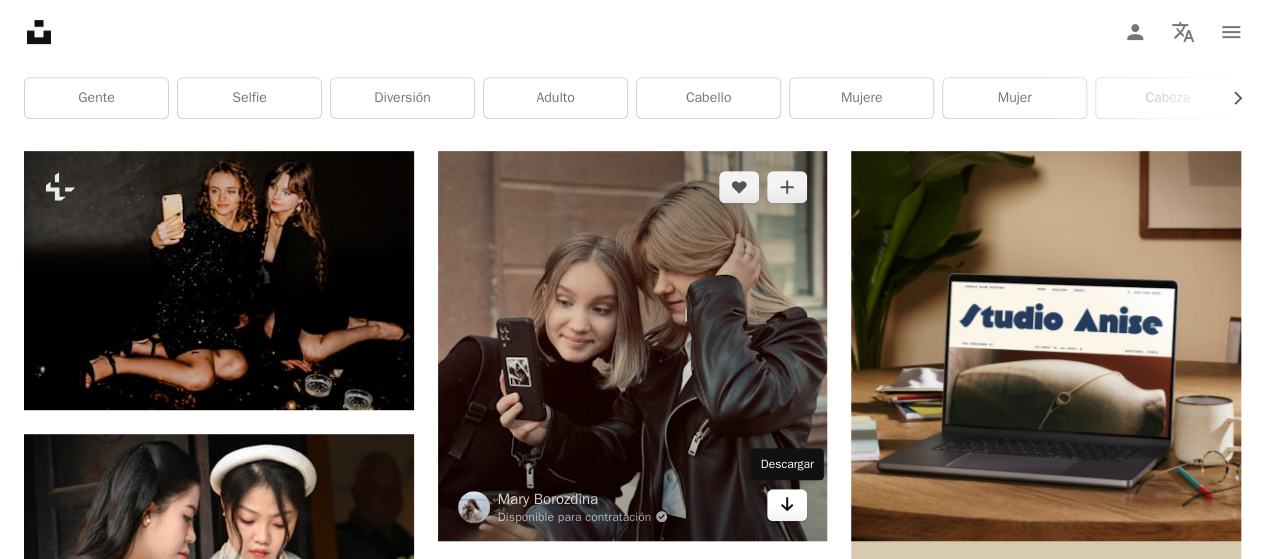 click 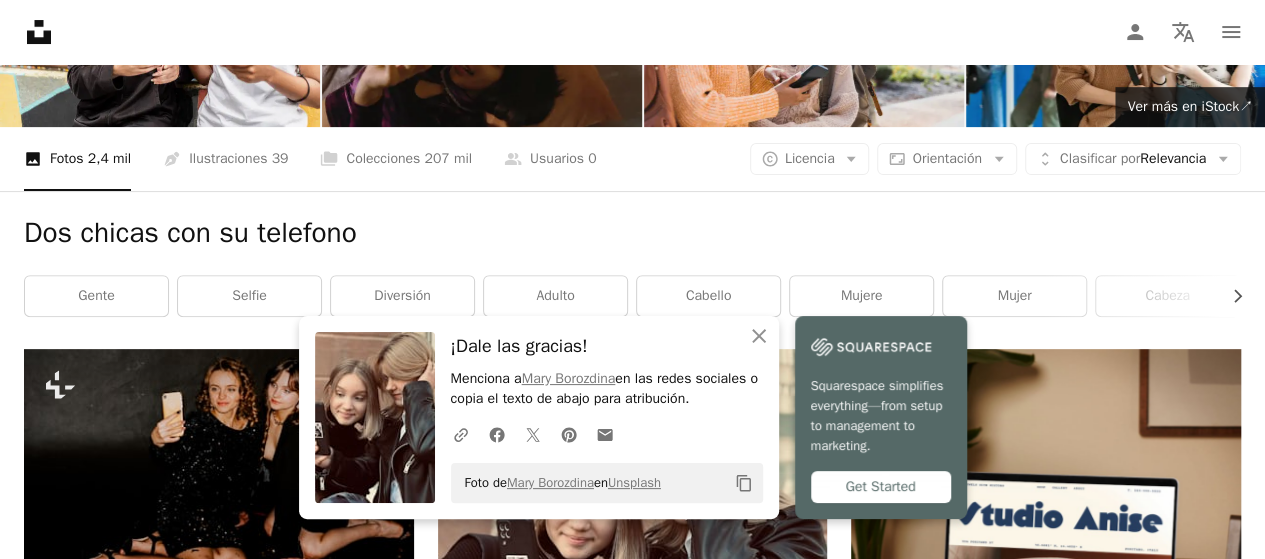 scroll, scrollTop: 0, scrollLeft: 0, axis: both 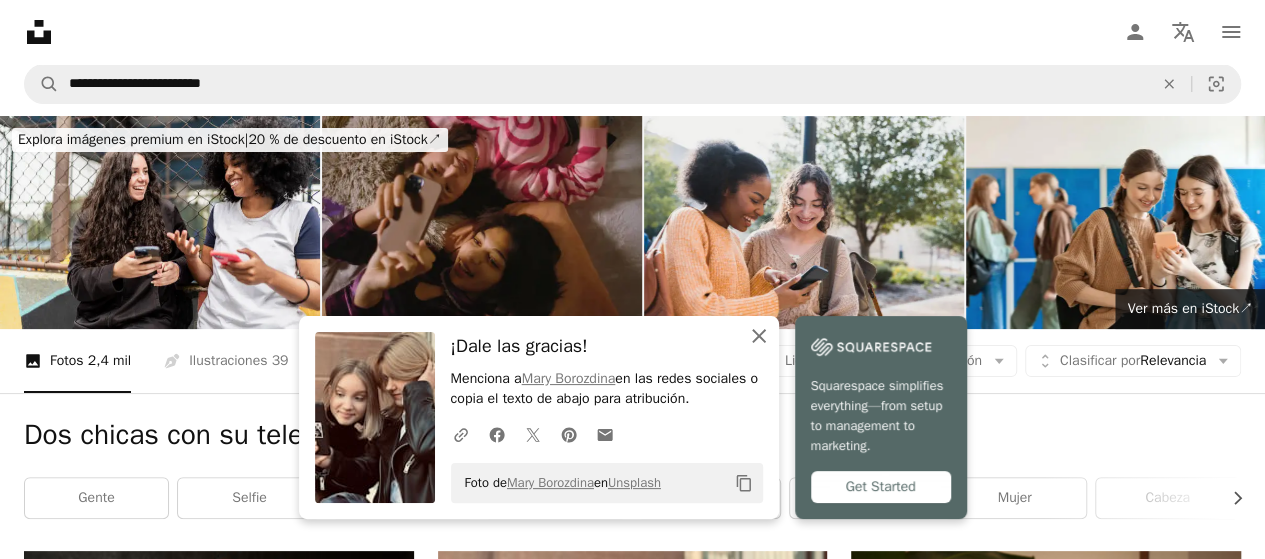 click 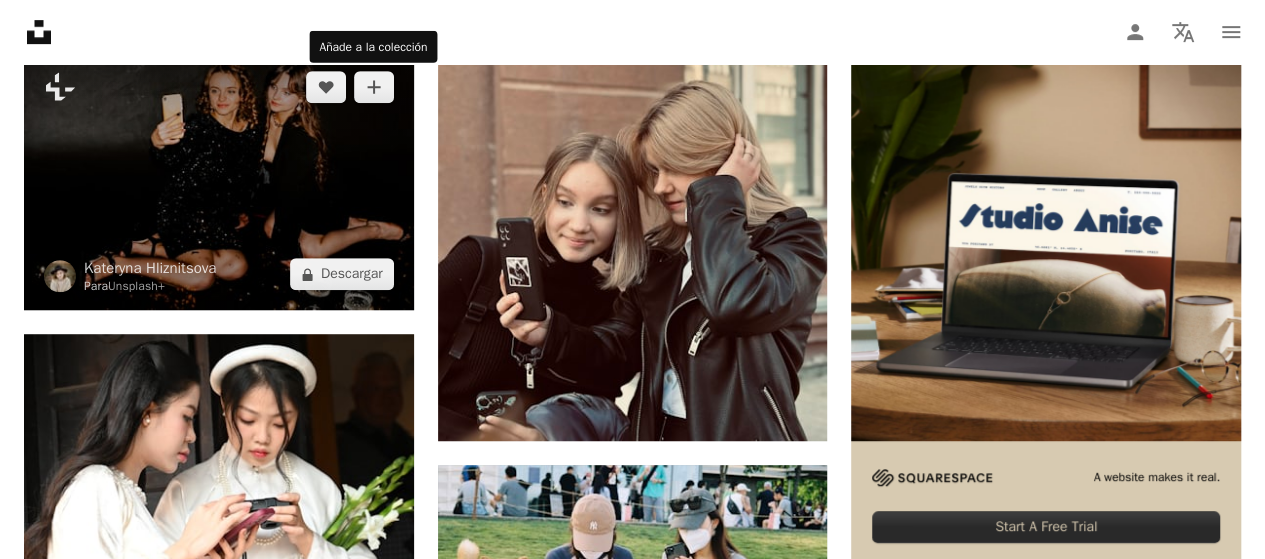 scroll, scrollTop: 0, scrollLeft: 0, axis: both 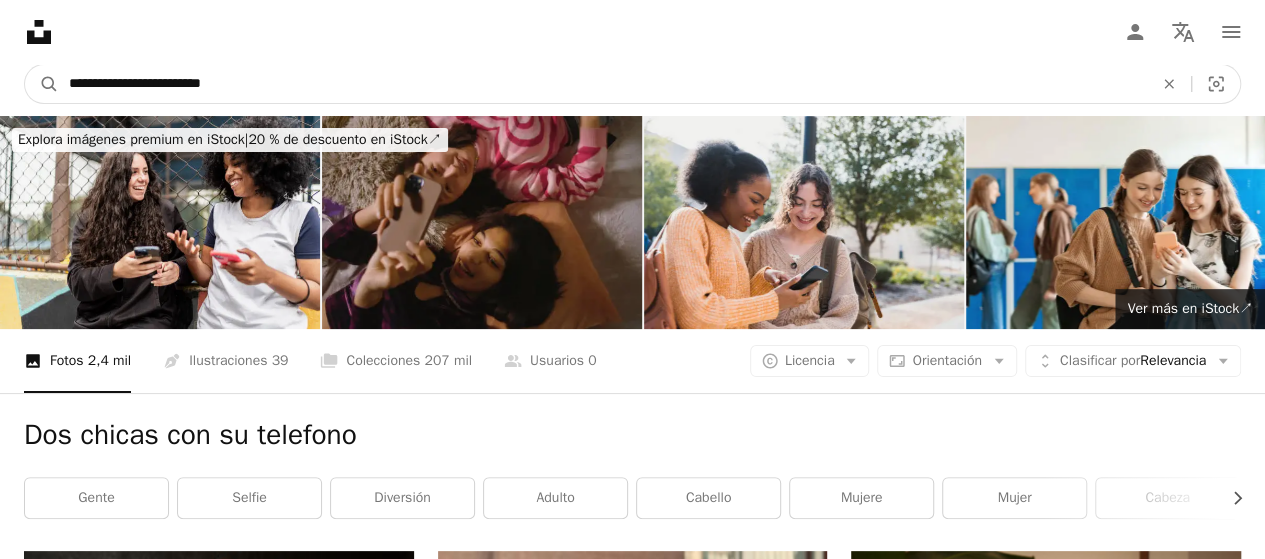 click on "**********" at bounding box center (603, 84) 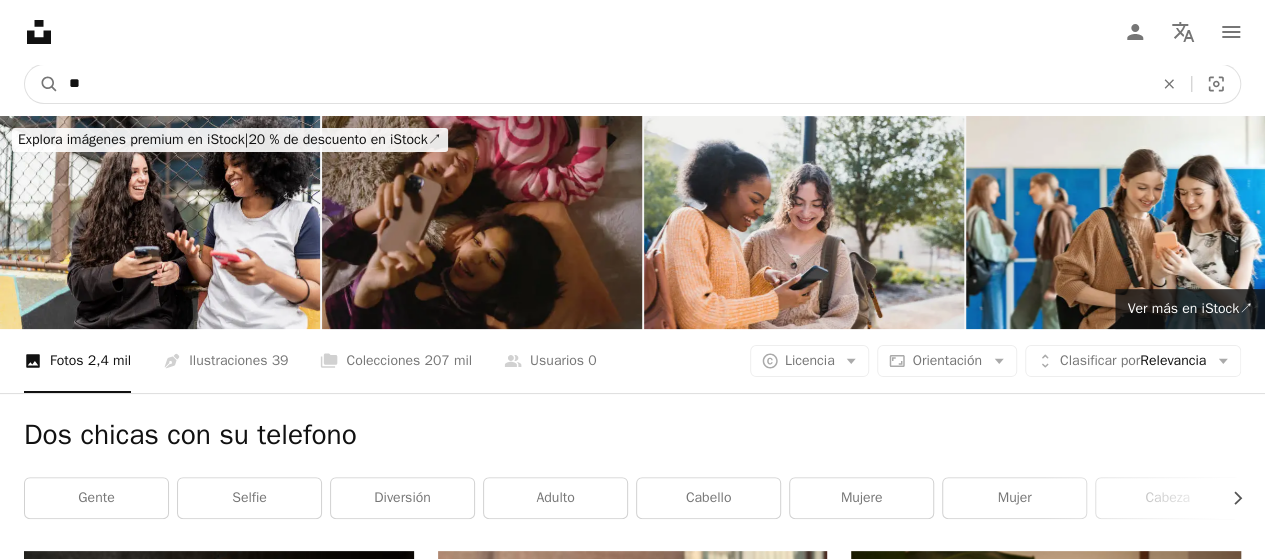 type on "*" 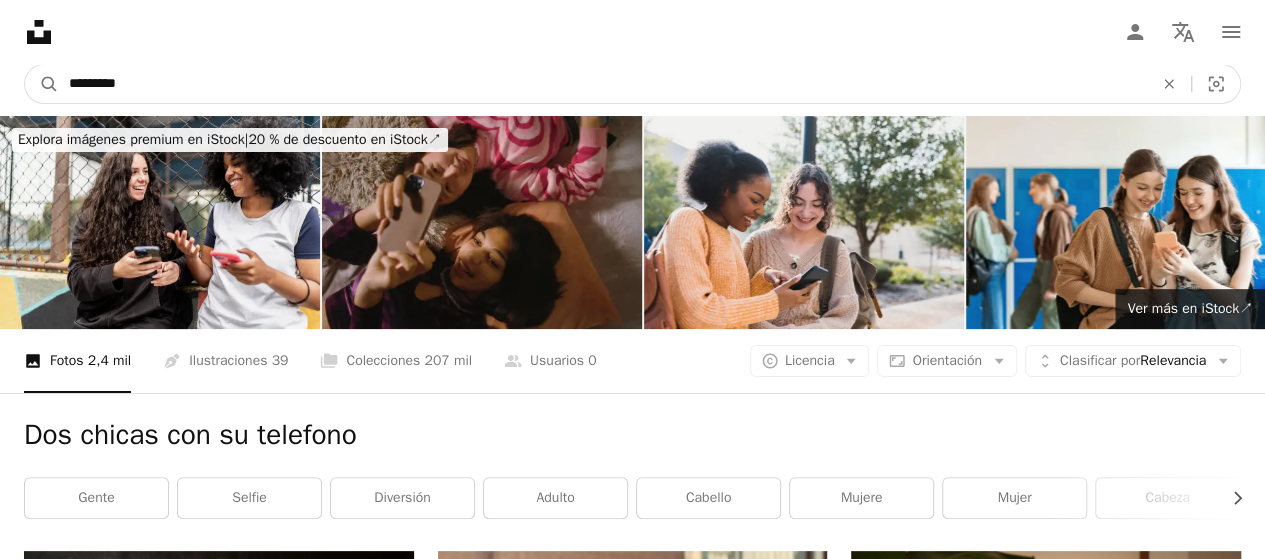 type on "*********" 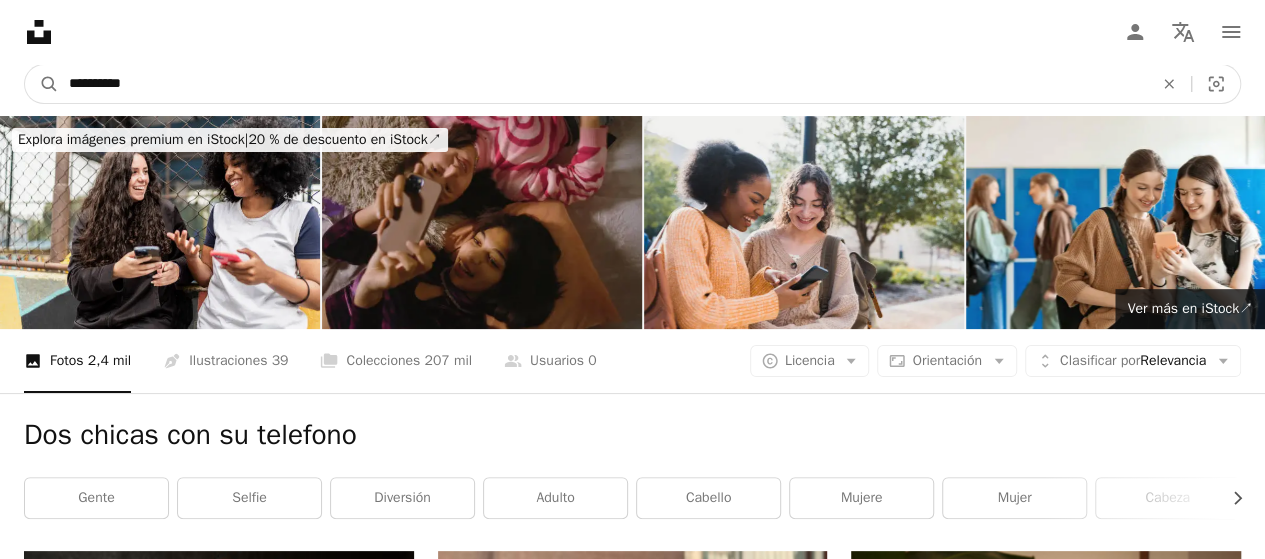 click on "A magnifying glass" at bounding box center (42, 84) 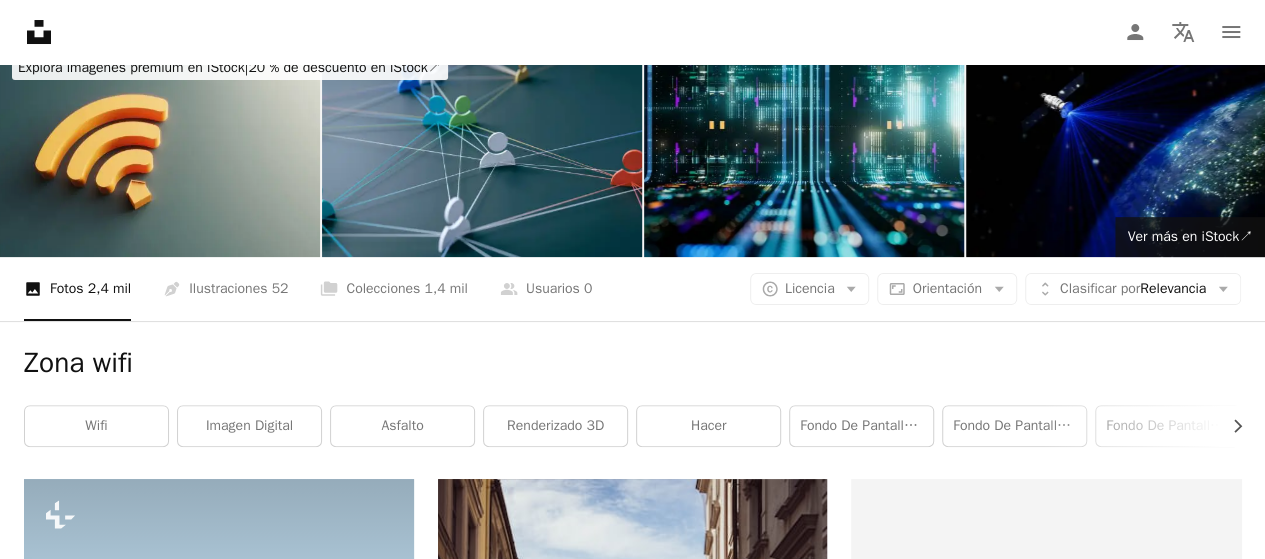 scroll, scrollTop: 0, scrollLeft: 0, axis: both 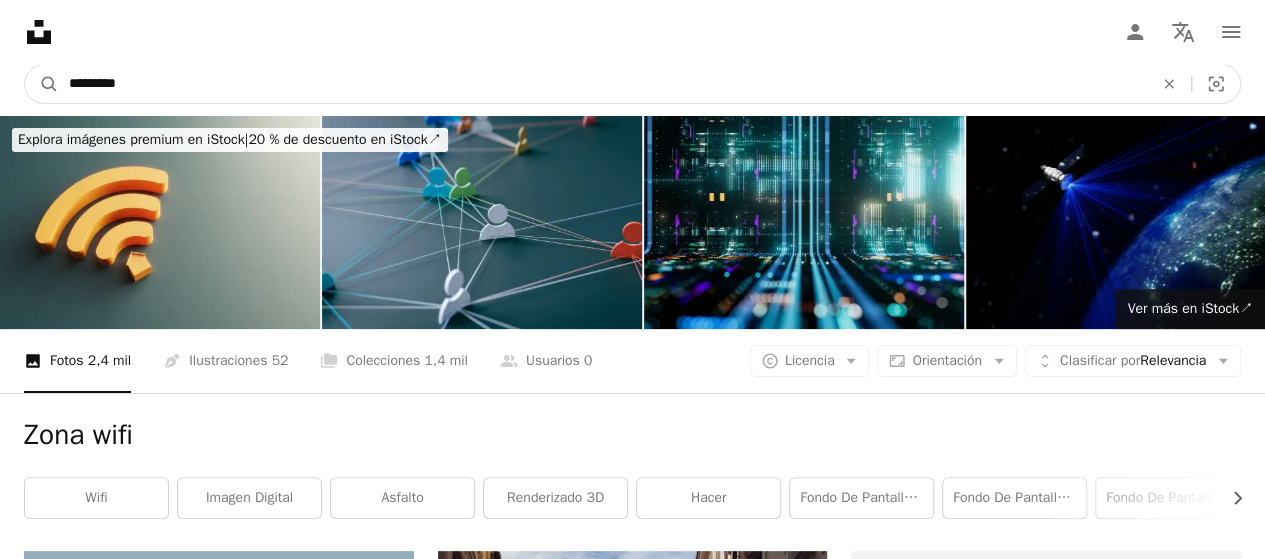 drag, startPoint x: 288, startPoint y: 89, endPoint x: 0, endPoint y: -31, distance: 312 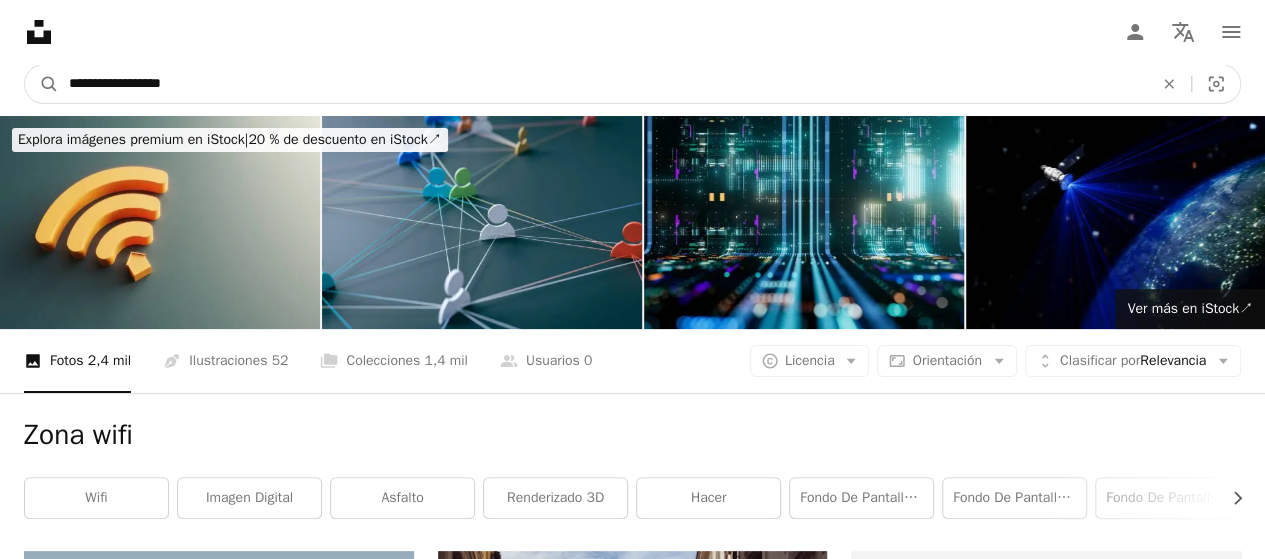type on "**********" 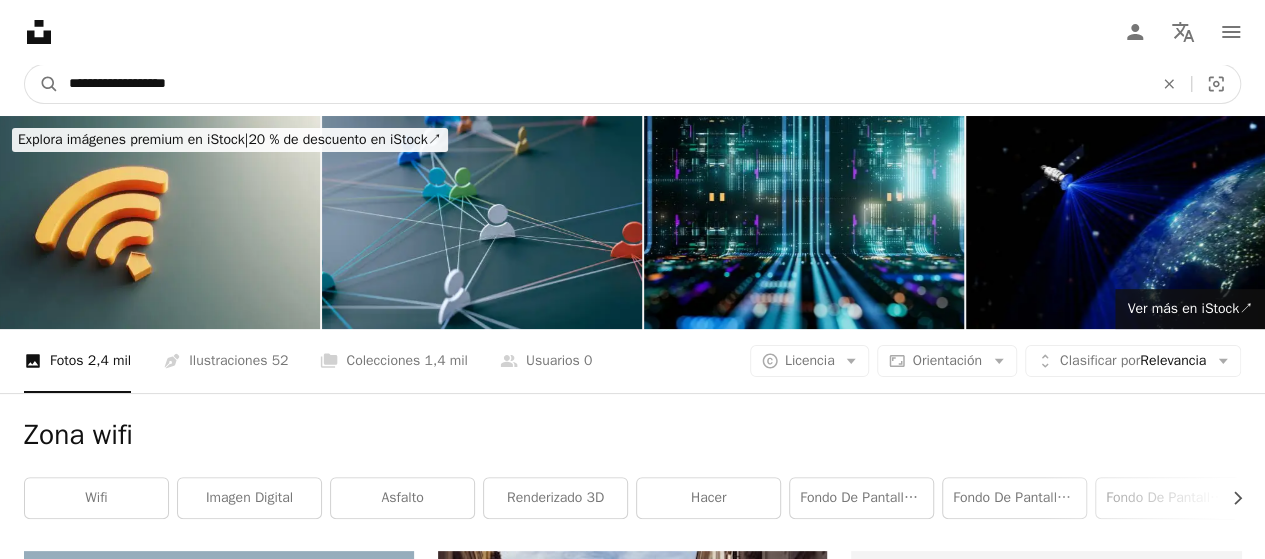 click on "A magnifying glass" at bounding box center (42, 84) 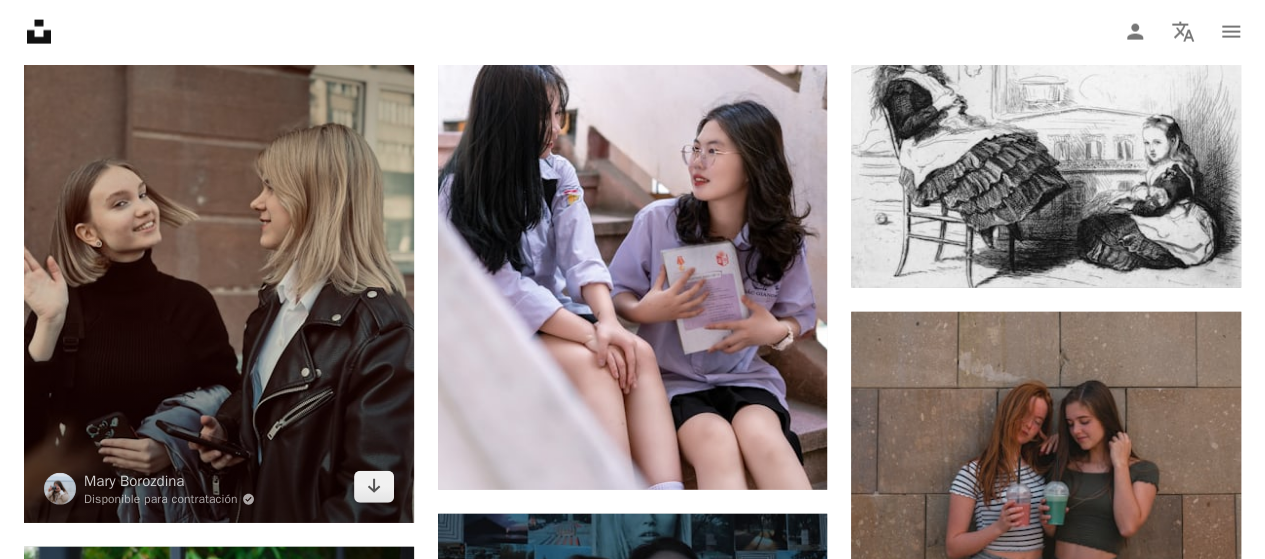 scroll, scrollTop: 2500, scrollLeft: 0, axis: vertical 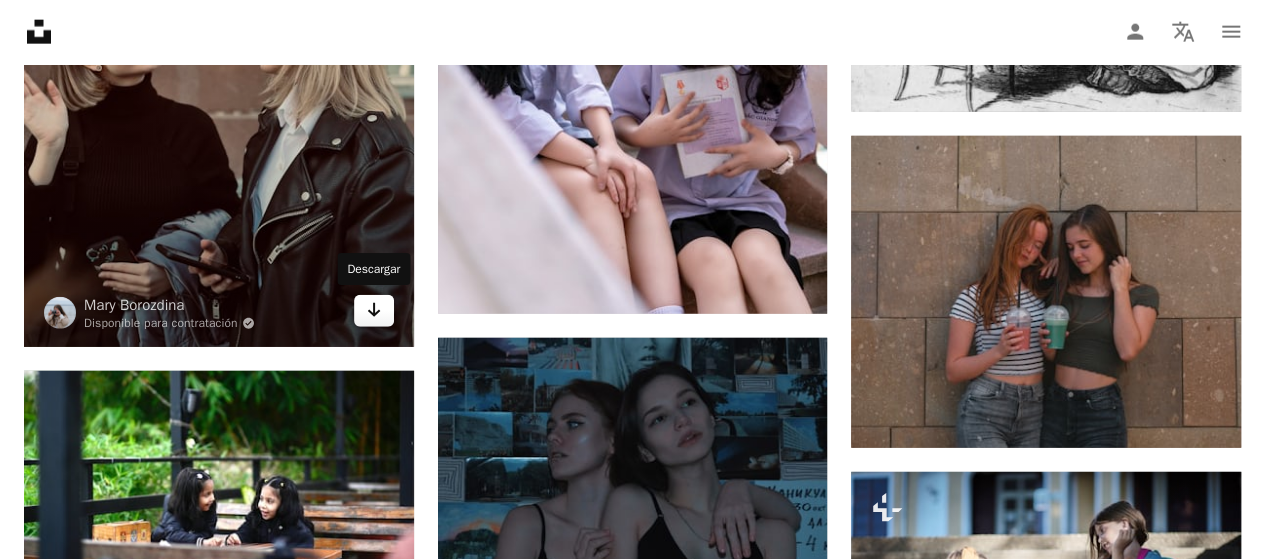 click on "Arrow pointing down" 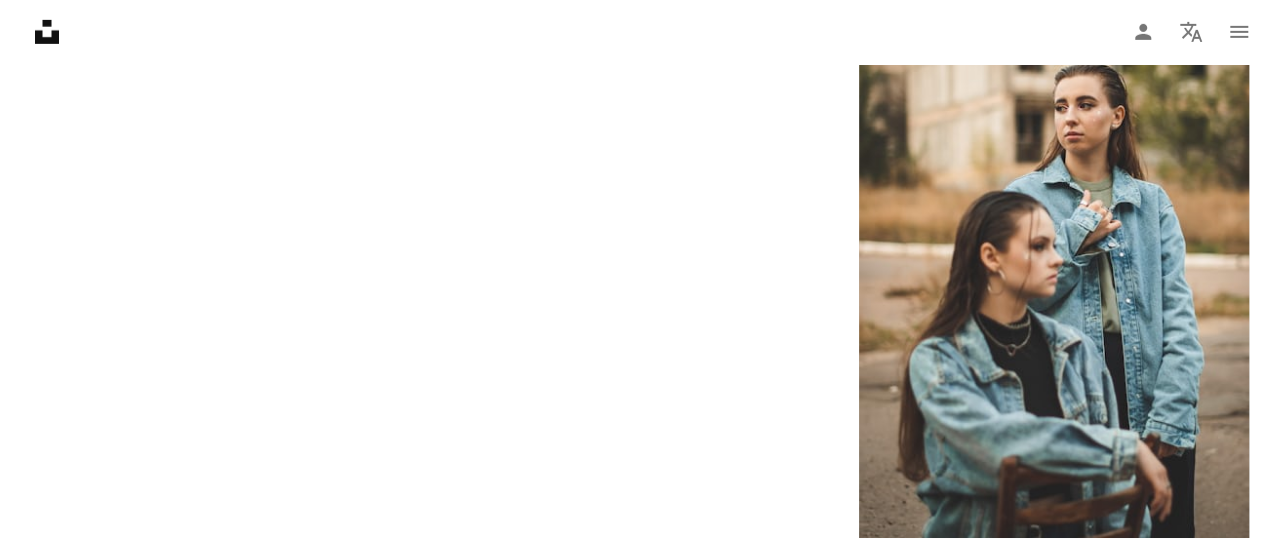 scroll, scrollTop: 3298, scrollLeft: 0, axis: vertical 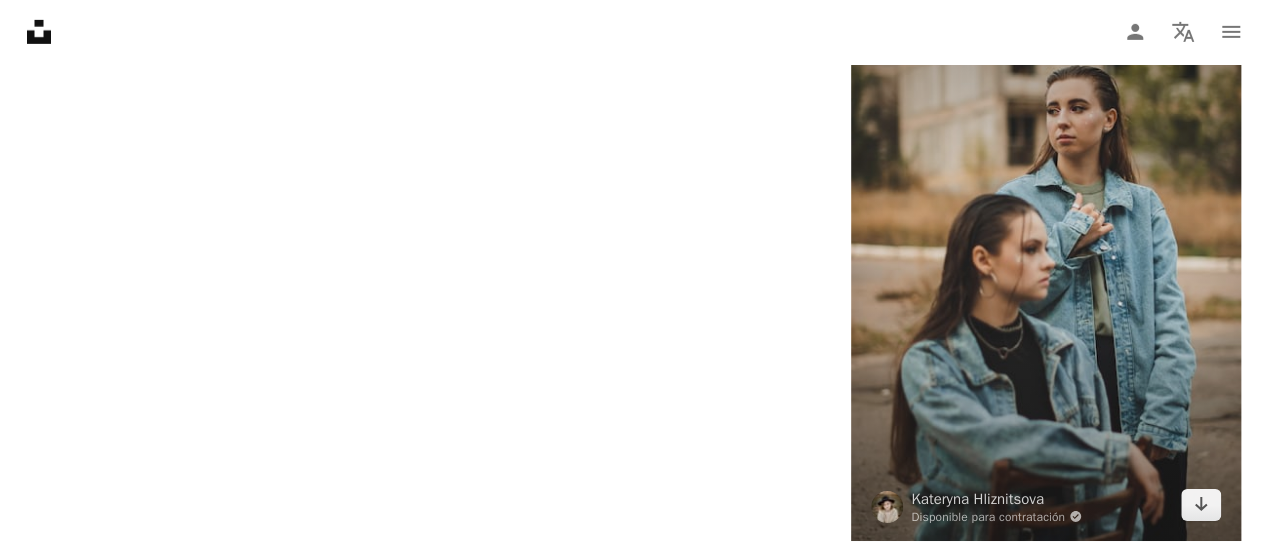 click at bounding box center (1046, 249) 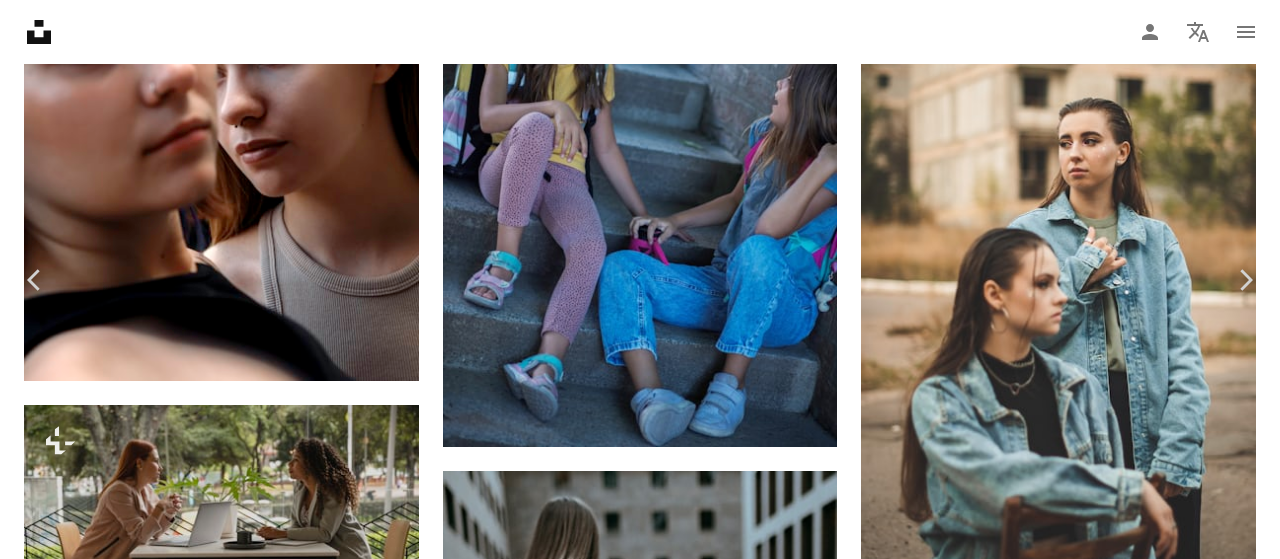 click at bounding box center (110, 4433) 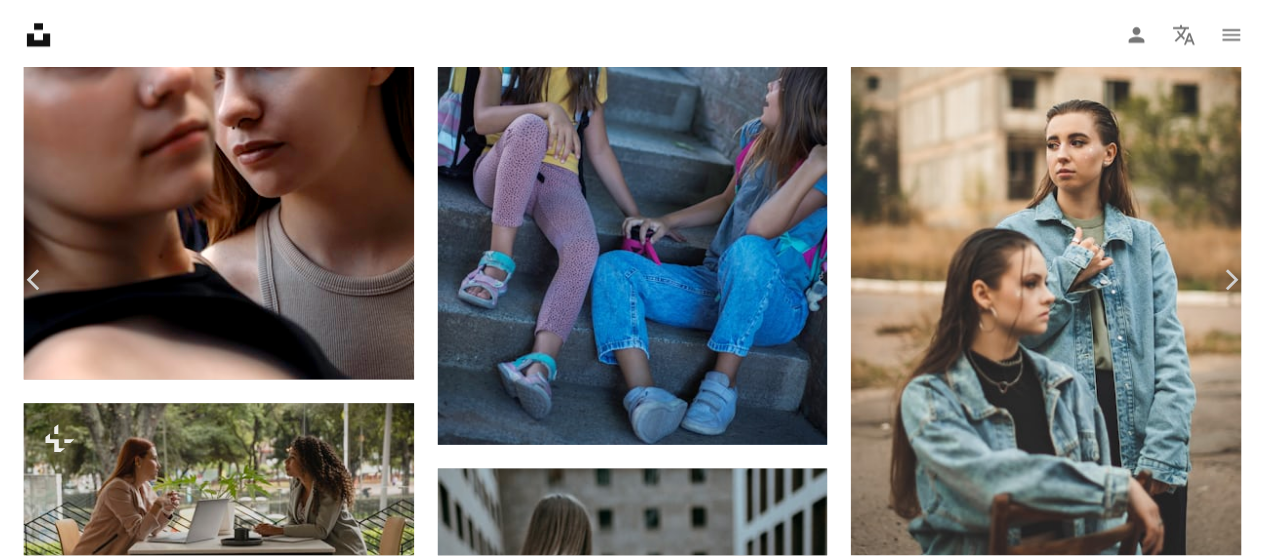 scroll, scrollTop: 0, scrollLeft: 0, axis: both 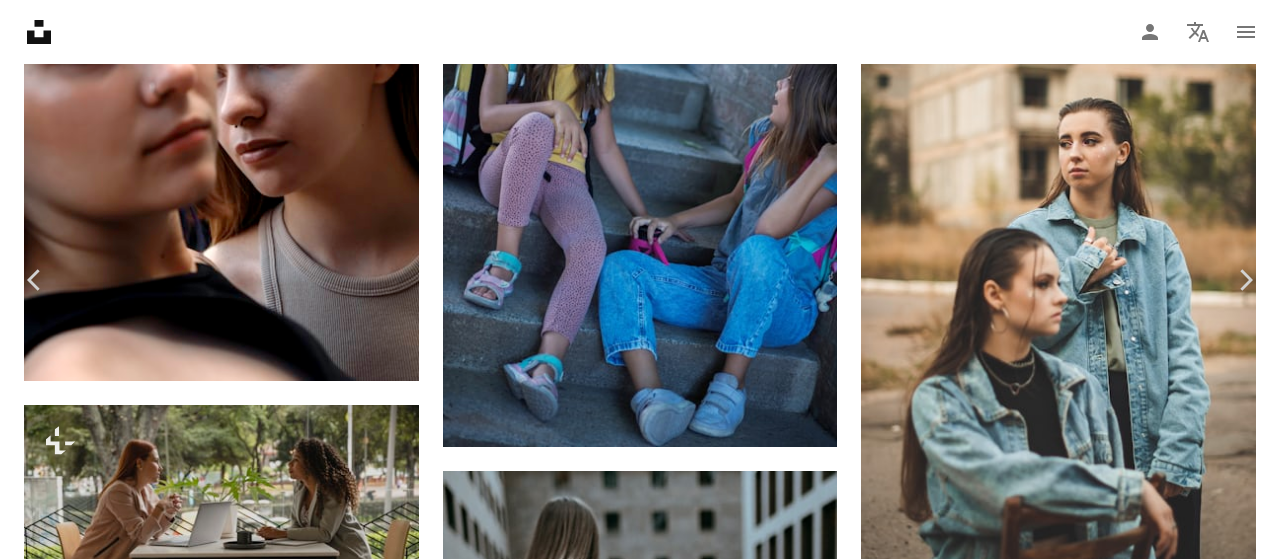 click on "An X shape Chevron left Chevron right Kateryna Hliznitsova Disponible para contratación A checkmark inside of a circle A heart A plus sign Descargar gratis Chevron down Zoom in Visualizaciones 516.919 Descargas 1912 Presentado en Fotos A forward-right arrow Compartir Info icon Información More Actions Calendar outlined Publicado el  10 de octubre de 2020 Camera NIKON CORPORATION, NIKON D3000 Safety Uso gratuito bajo la  Licencia Unsplash mujer muchacha hombre Humano foto gris hembra fotografía ropa niño cabrito atavío vaqueros adolescente denim rubio pantalón sentada abrigo manga Imágenes de Creative Commons Explora imágenes premium relacionadas en iStock  |  Ahorra un 20 % con el código UNSPLASH20 Ver más en iStock  ↗ Imágenes relacionadas A heart A plus sign Kateryna Hliznitsova Disponible para contratación A checkmark inside of a circle Arrow pointing down Plus sign for Unsplash+ A heart A plus sign Jayson Hinrichsen Para  Unsplash+ A lock Descargar A heart A plus sign Kateryna Hliznitsova" at bounding box center (640, 4665) 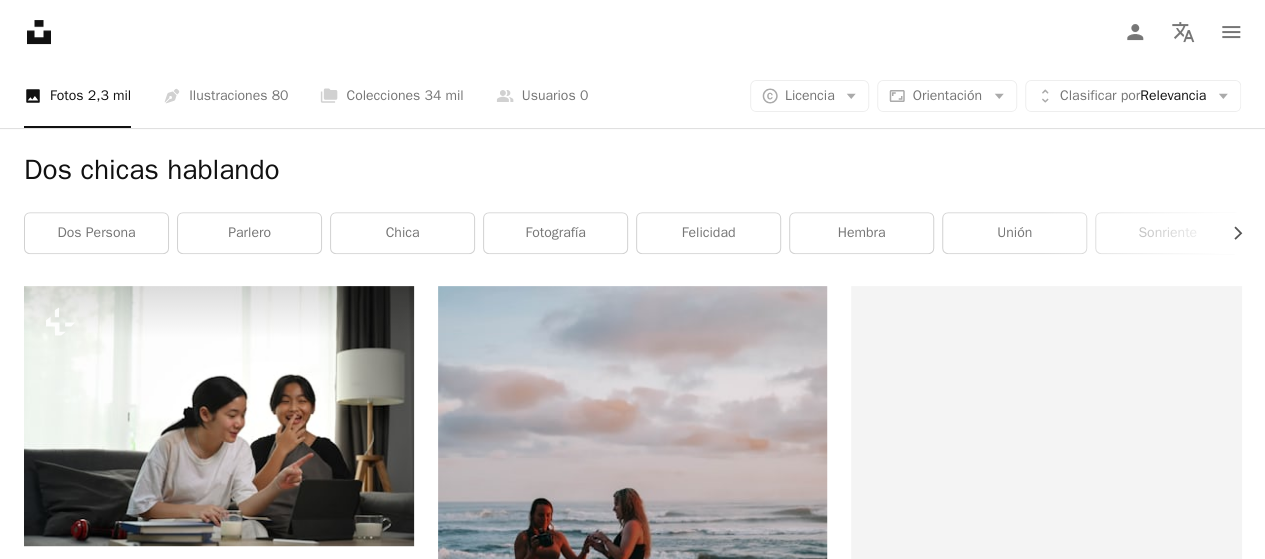 scroll, scrollTop: 0, scrollLeft: 0, axis: both 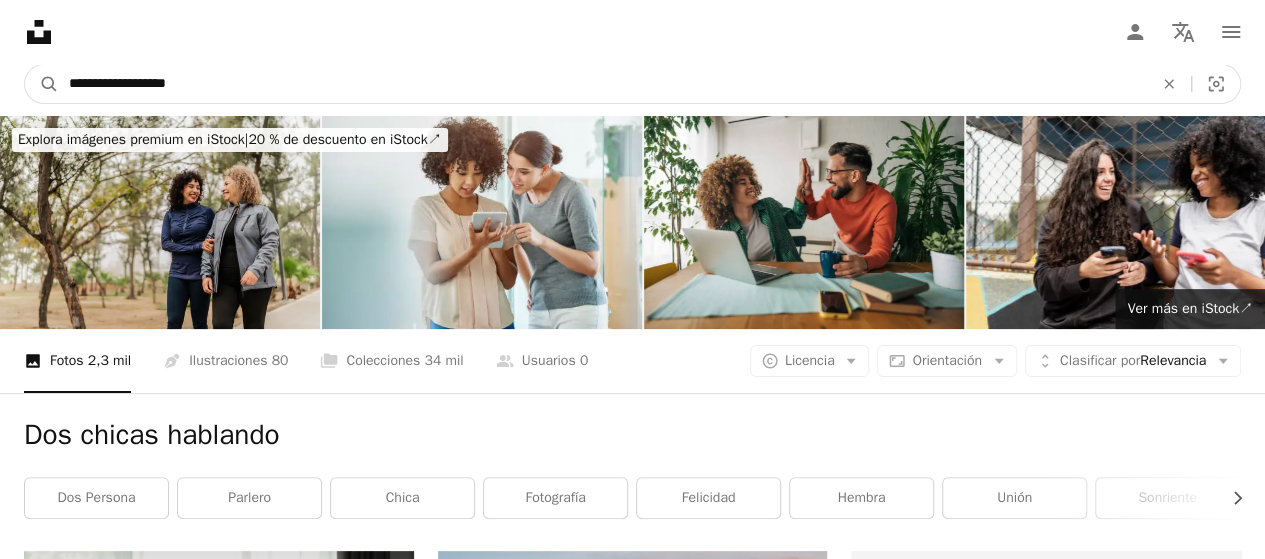 drag, startPoint x: 432, startPoint y: 97, endPoint x: 0, endPoint y: 86, distance: 432.14 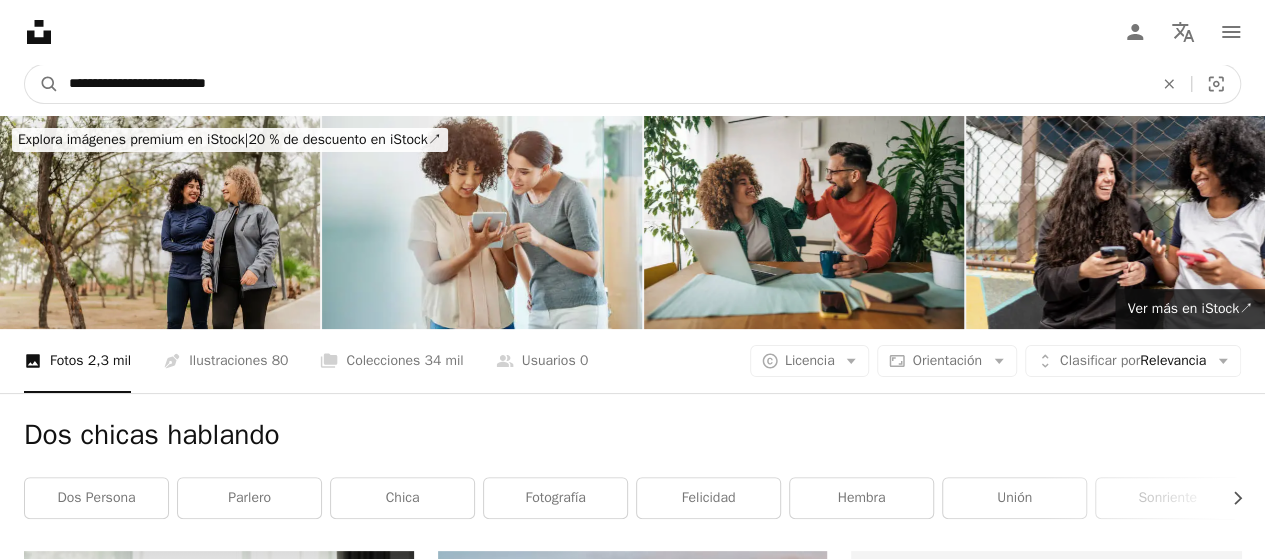 type on "**********" 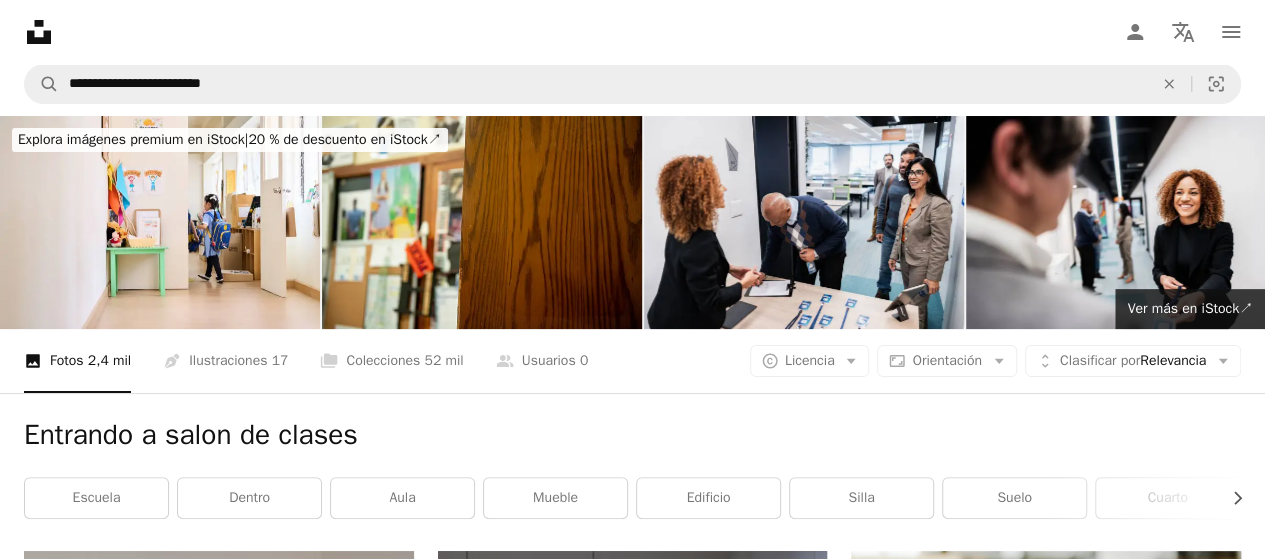 scroll, scrollTop: 0, scrollLeft: 0, axis: both 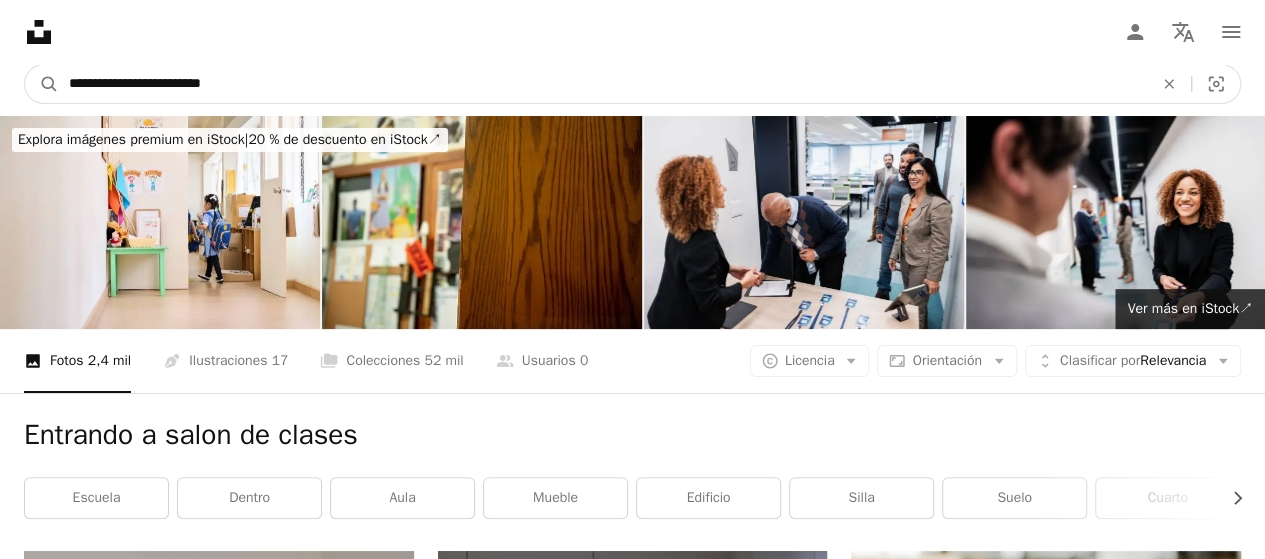 drag, startPoint x: 278, startPoint y: 78, endPoint x: 0, endPoint y: 65, distance: 278.3038 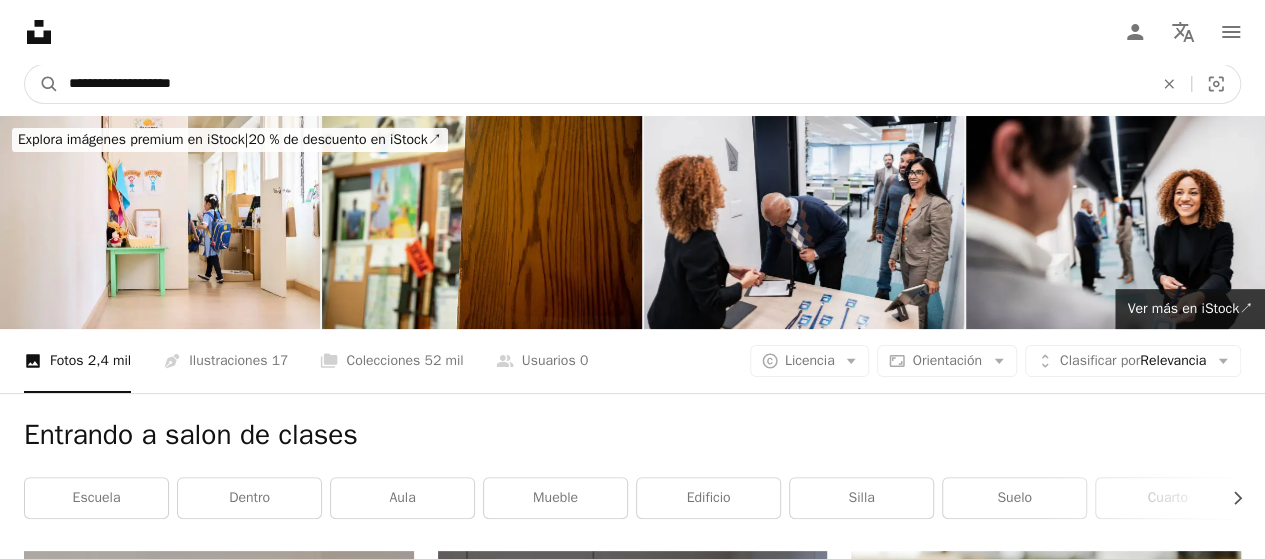 type on "**********" 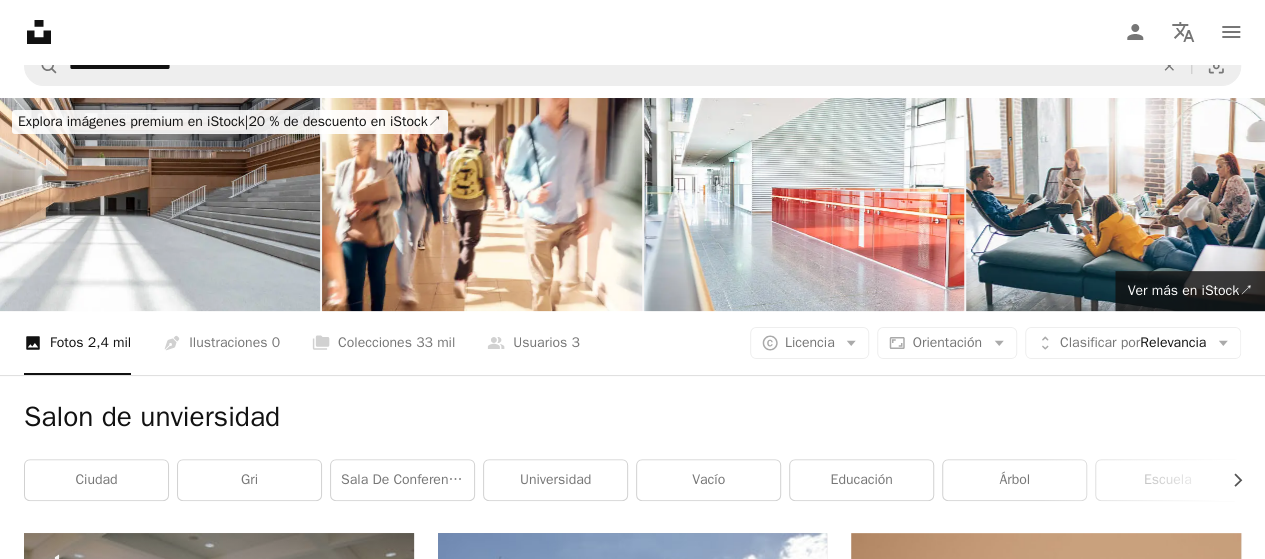 scroll, scrollTop: 0, scrollLeft: 0, axis: both 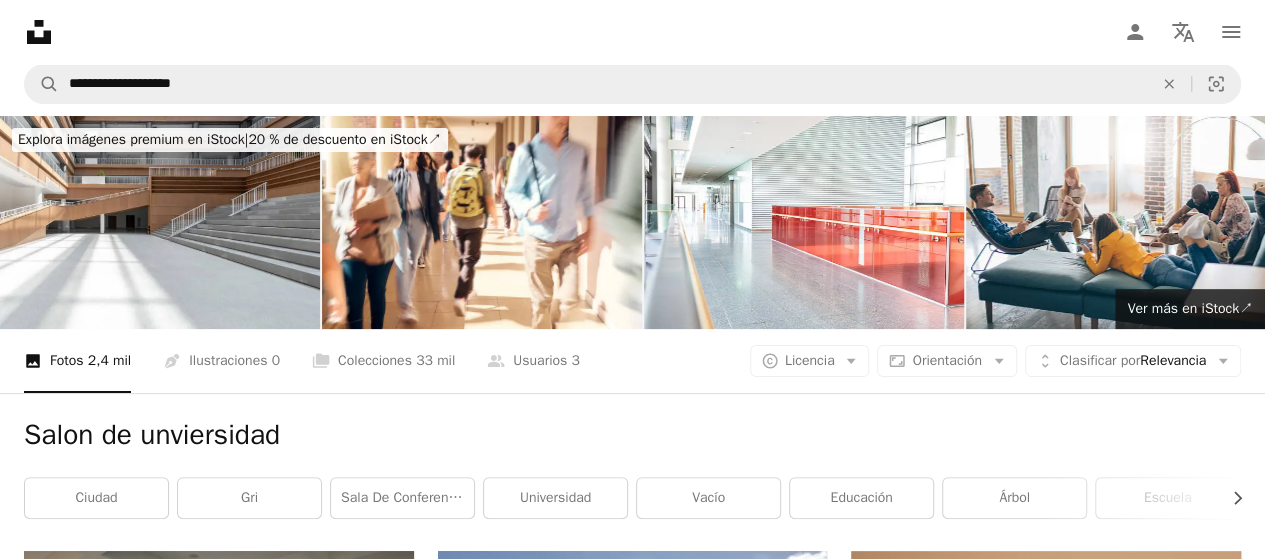 click on "Unsplash logo Página de inicio de Unsplash A photo Pen Tool A compass A stack of folders Download Person Localization icon navigation menu" at bounding box center [632, 32] 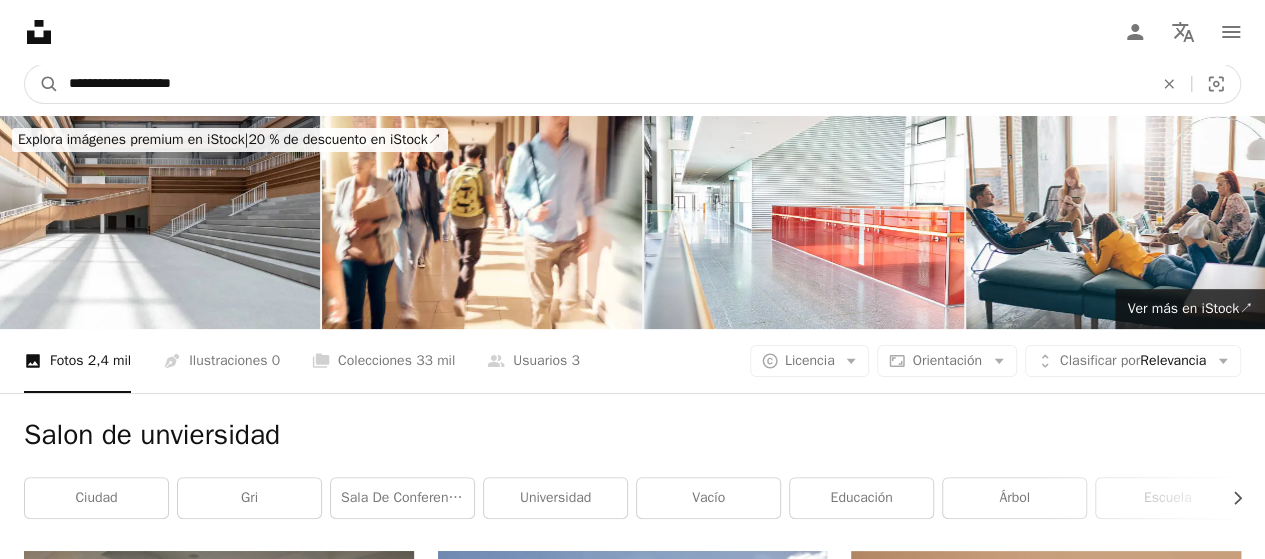 click on "**********" at bounding box center [603, 84] 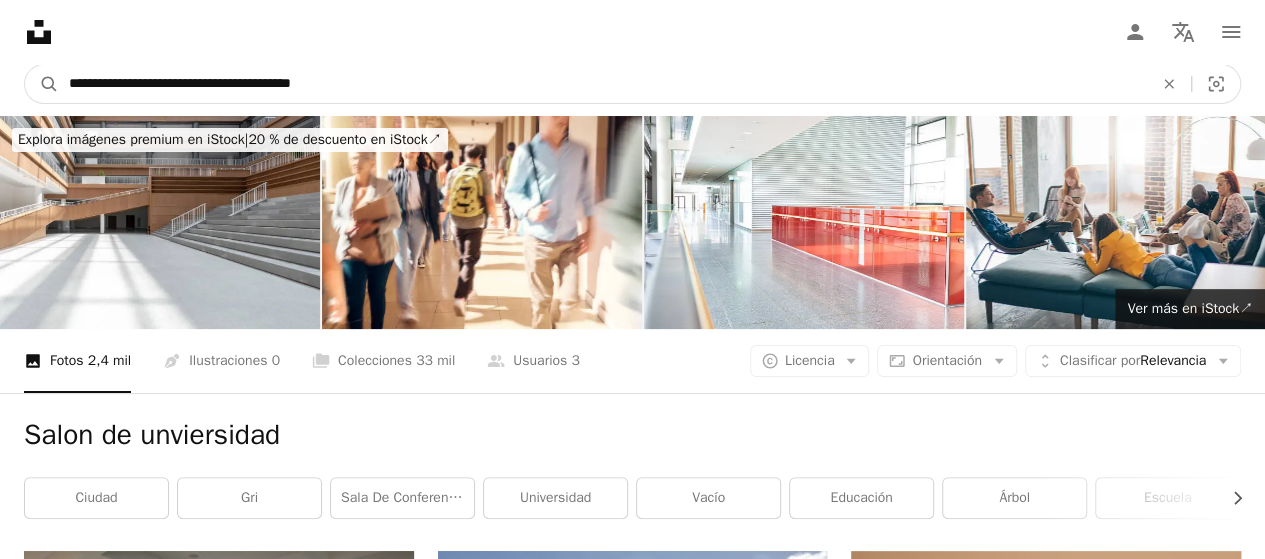 drag, startPoint x: 417, startPoint y: 90, endPoint x: 0, endPoint y: 101, distance: 417.14505 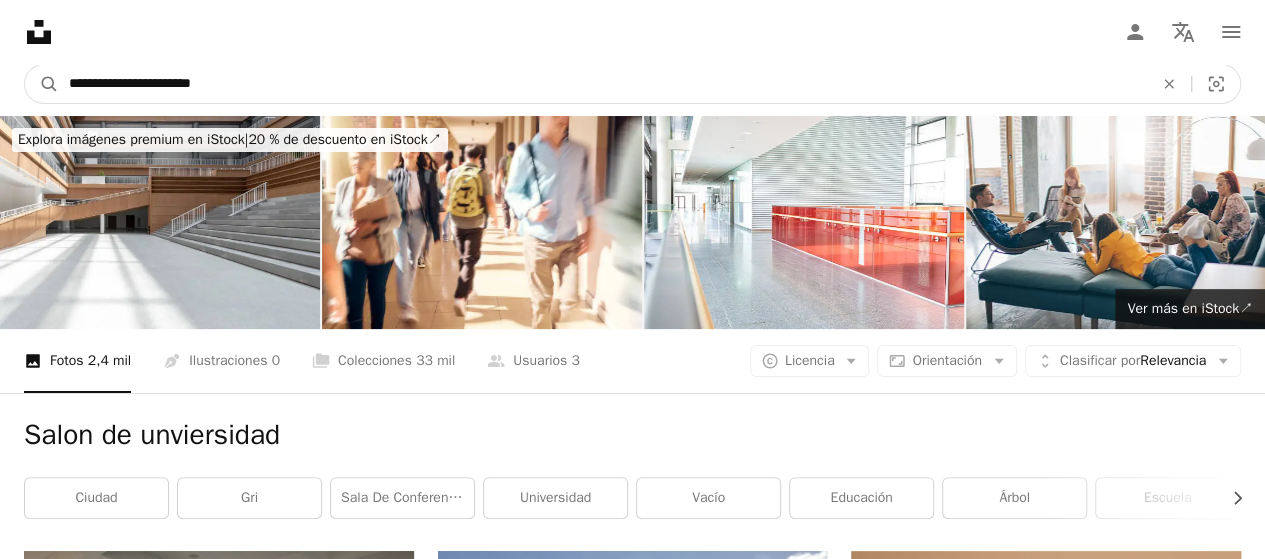 type on "**********" 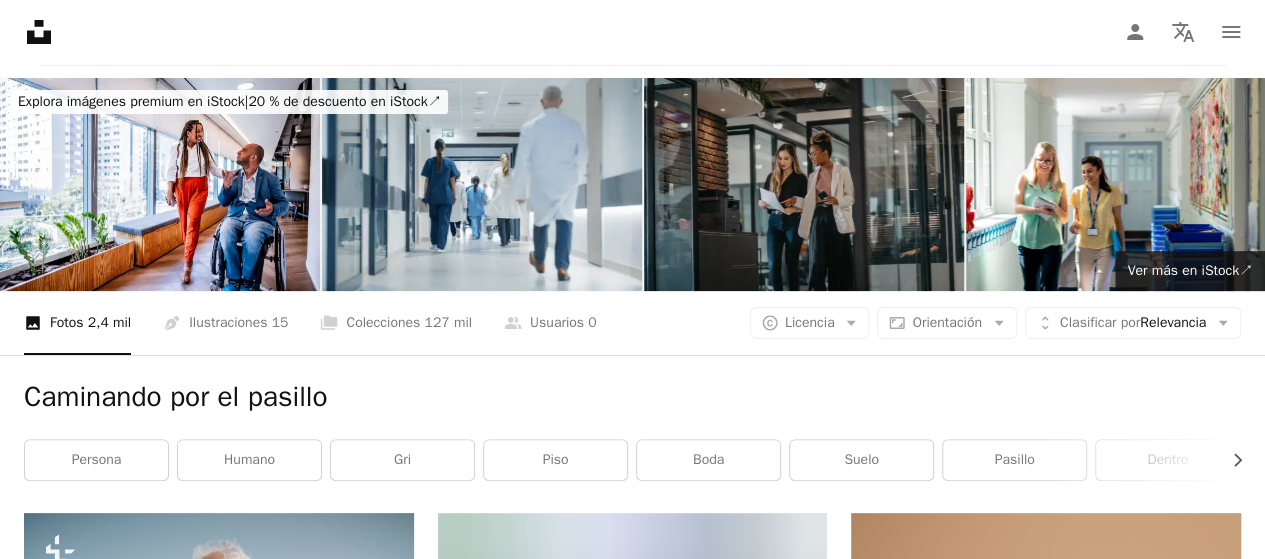 scroll, scrollTop: 0, scrollLeft: 0, axis: both 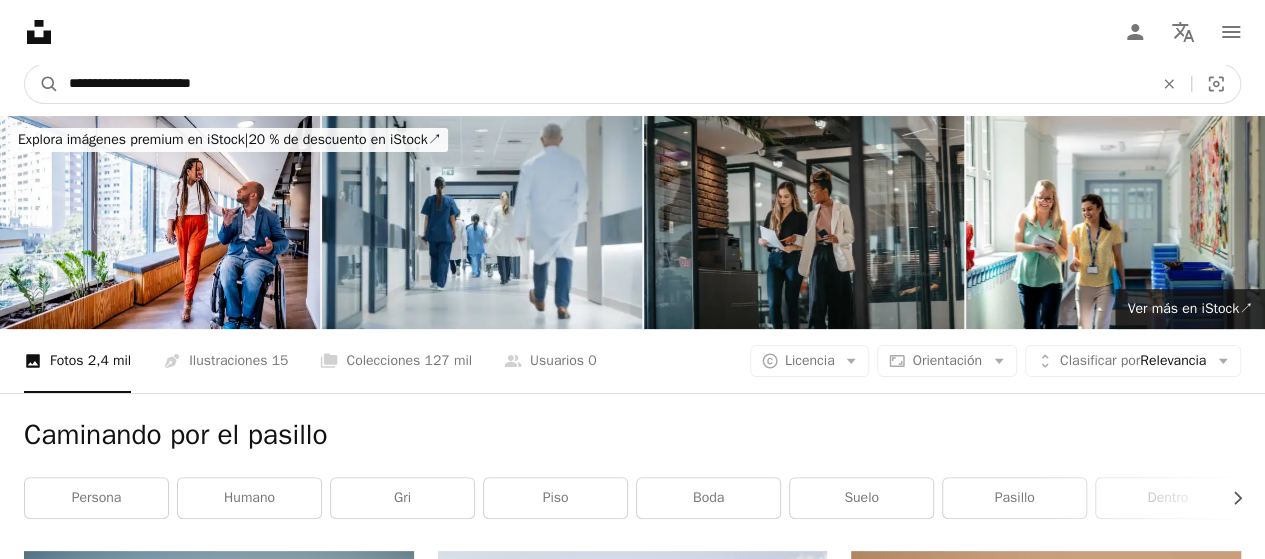 drag, startPoint x: 140, startPoint y: 87, endPoint x: 542, endPoint y: 73, distance: 402.2437 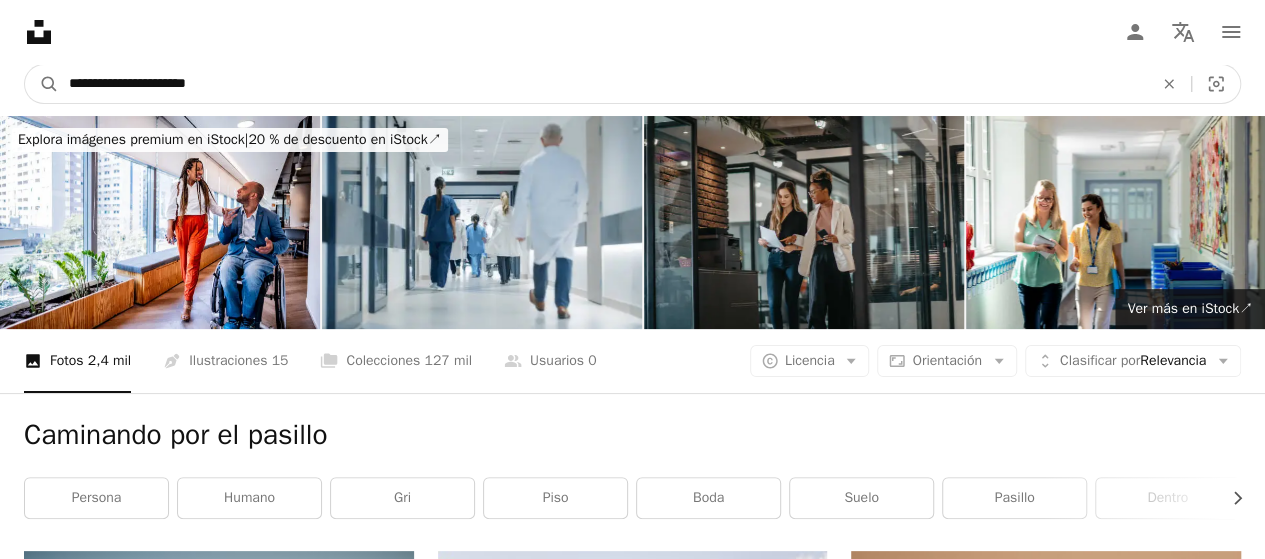 type on "**********" 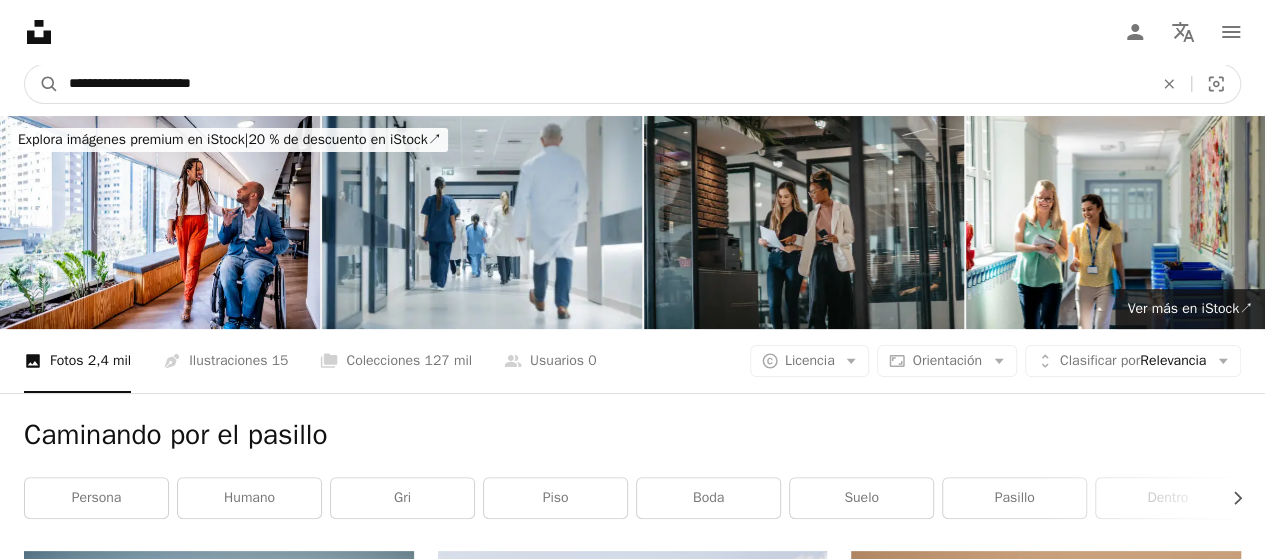 click on "A magnifying glass" at bounding box center (42, 84) 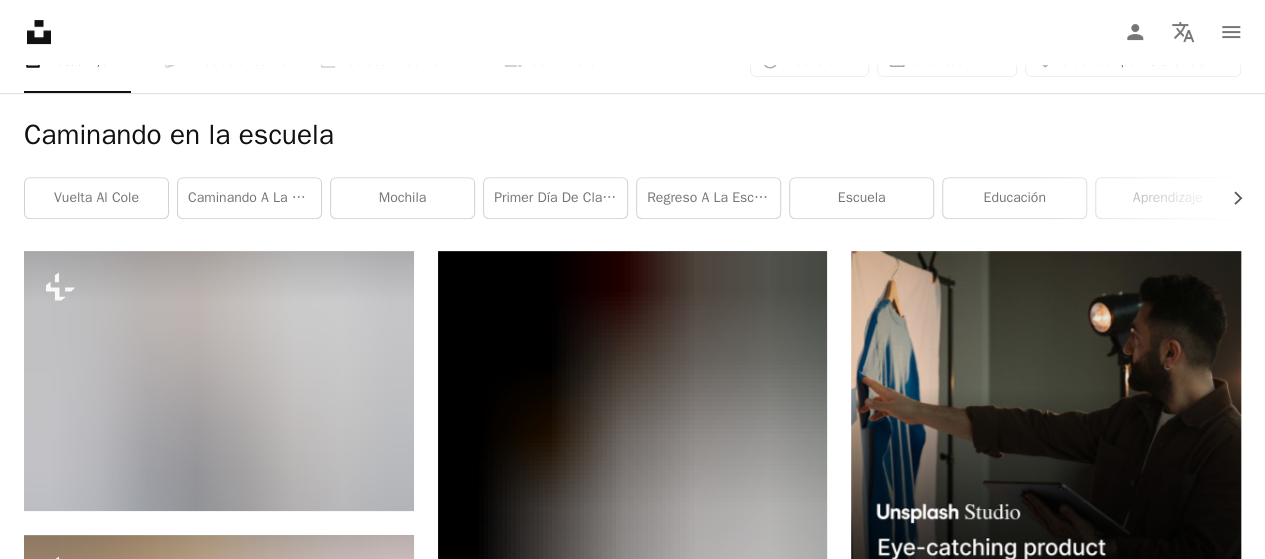 scroll, scrollTop: 0, scrollLeft: 0, axis: both 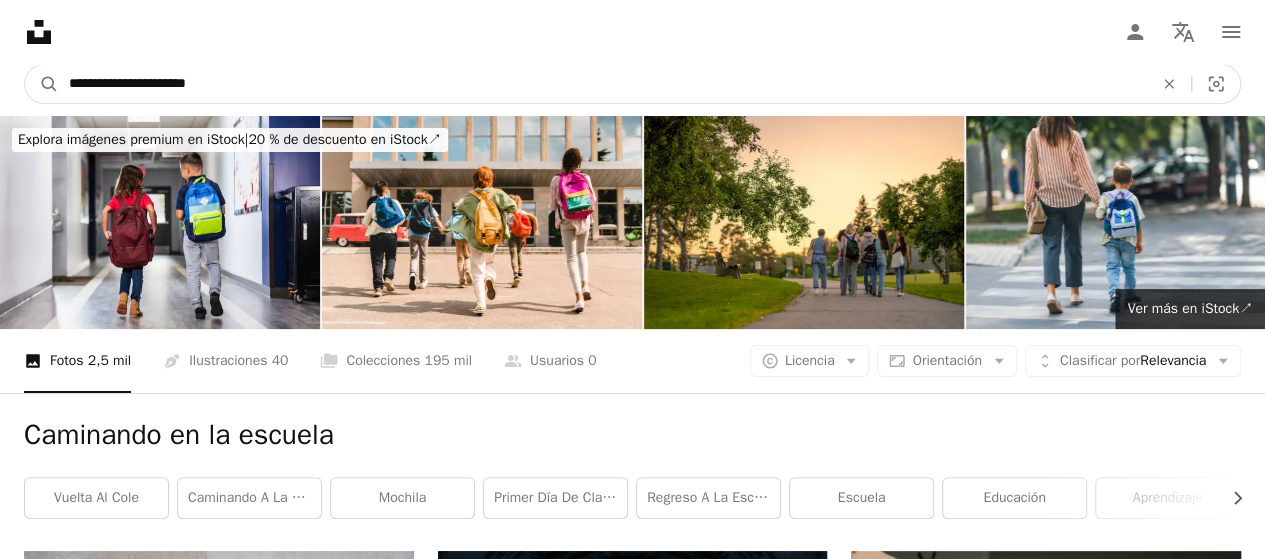 drag, startPoint x: 372, startPoint y: 84, endPoint x: 0, endPoint y: -15, distance: 384.94806 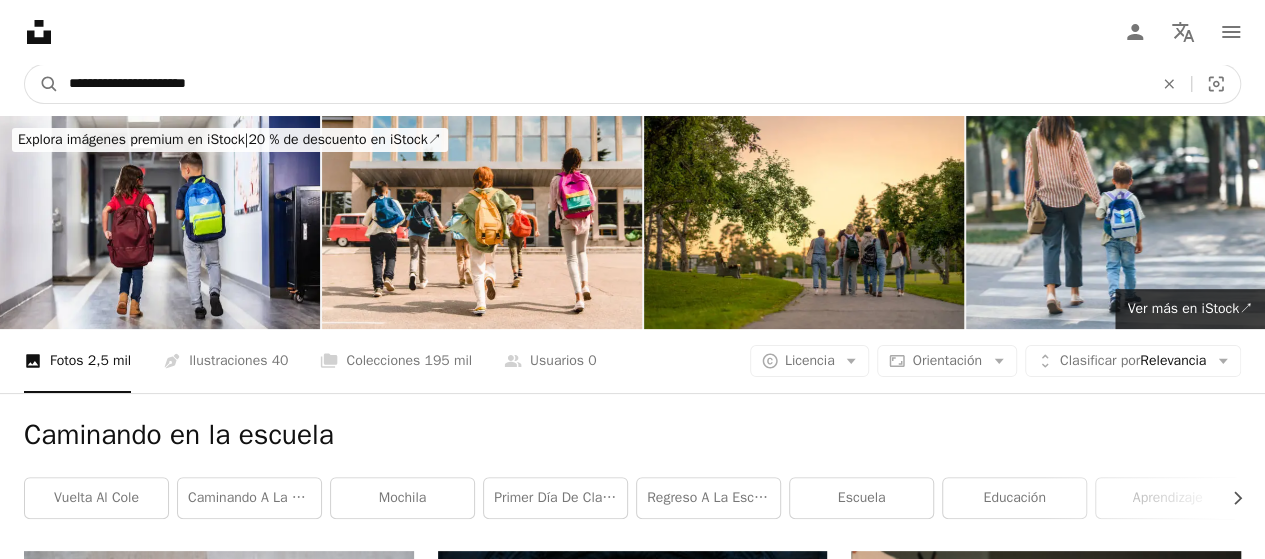 click on "**********" at bounding box center (603, 84) 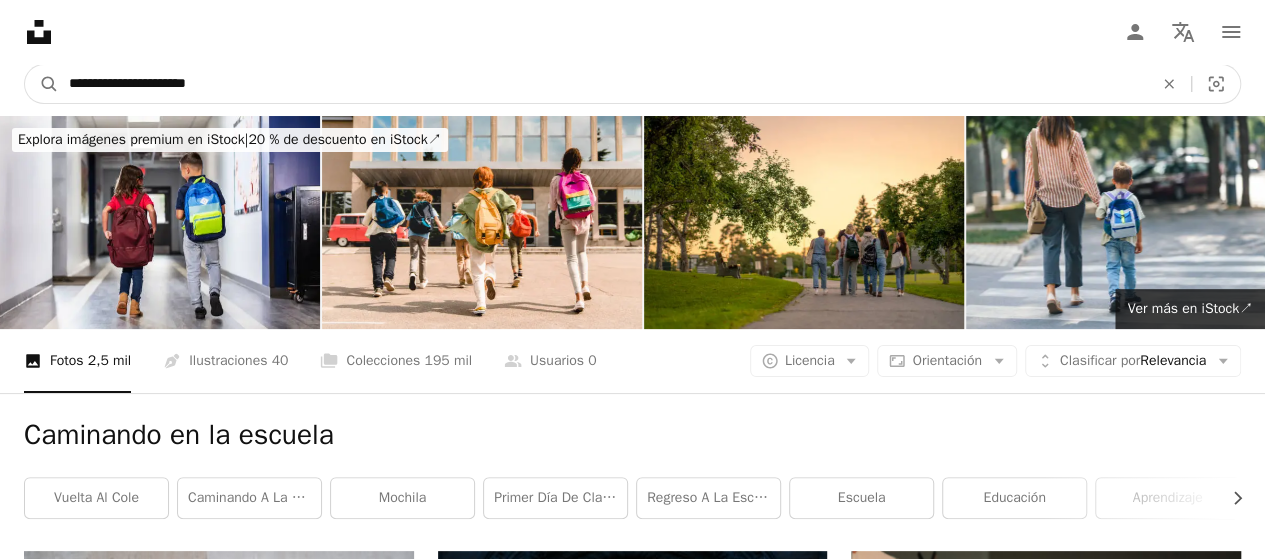type on "**********" 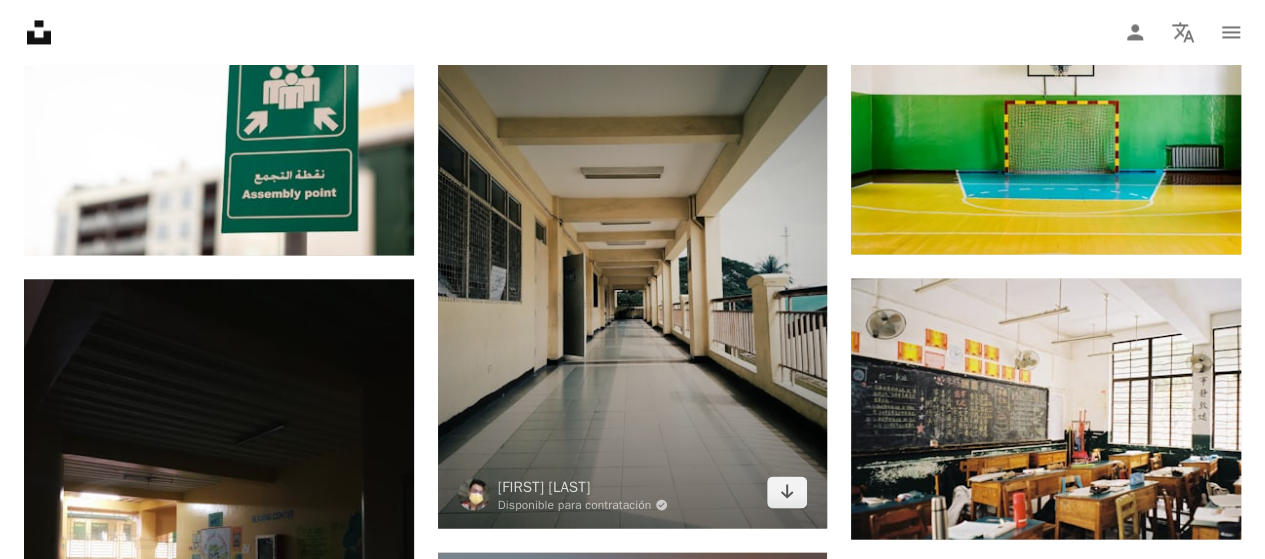 scroll, scrollTop: 1679, scrollLeft: 0, axis: vertical 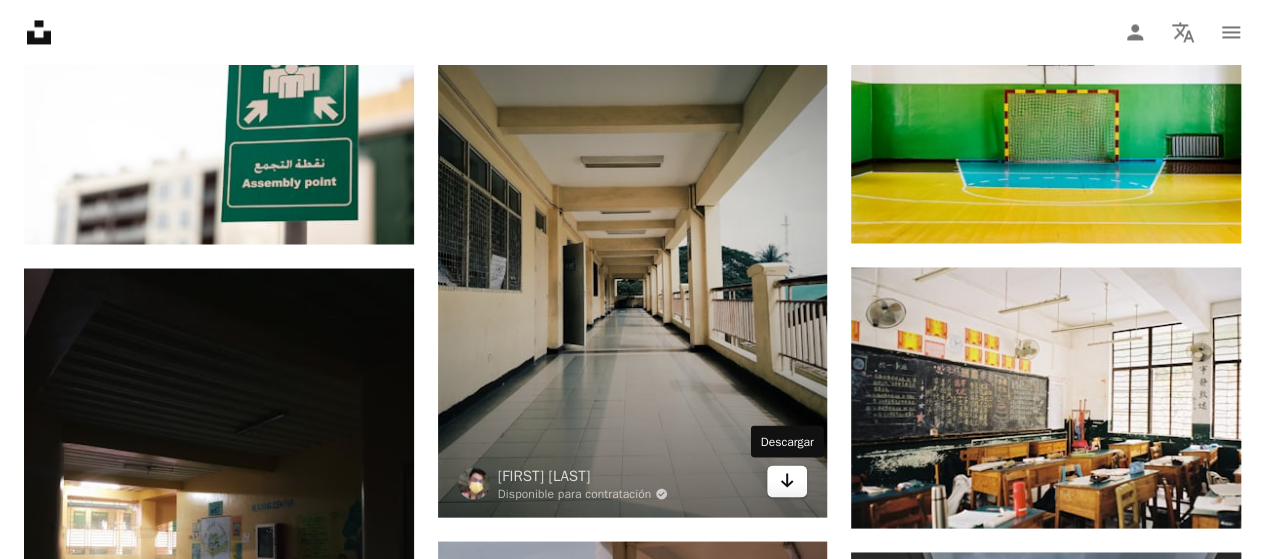 click on "Arrow pointing down" at bounding box center (787, 481) 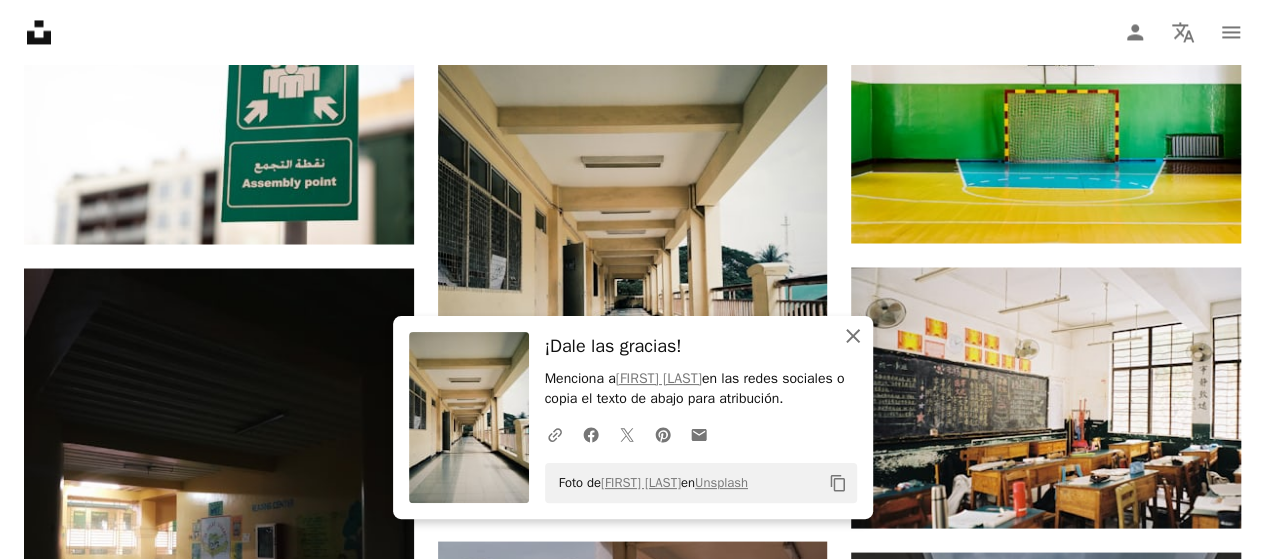 click on "An X shape" 